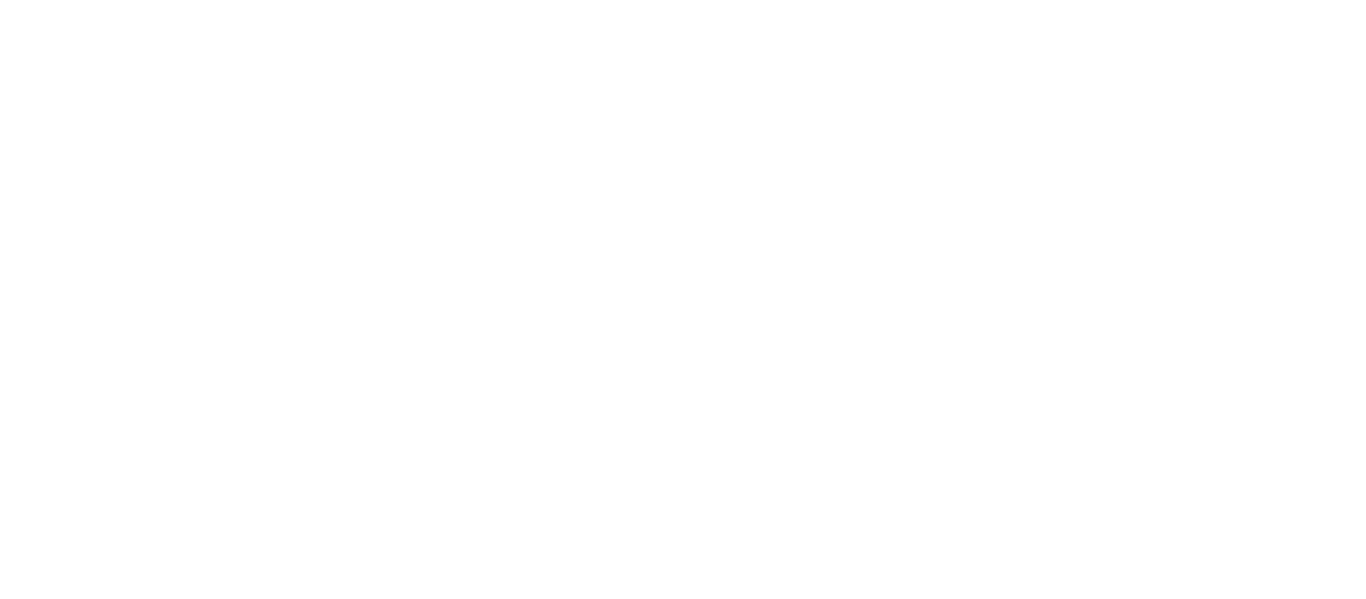 scroll, scrollTop: 0, scrollLeft: 0, axis: both 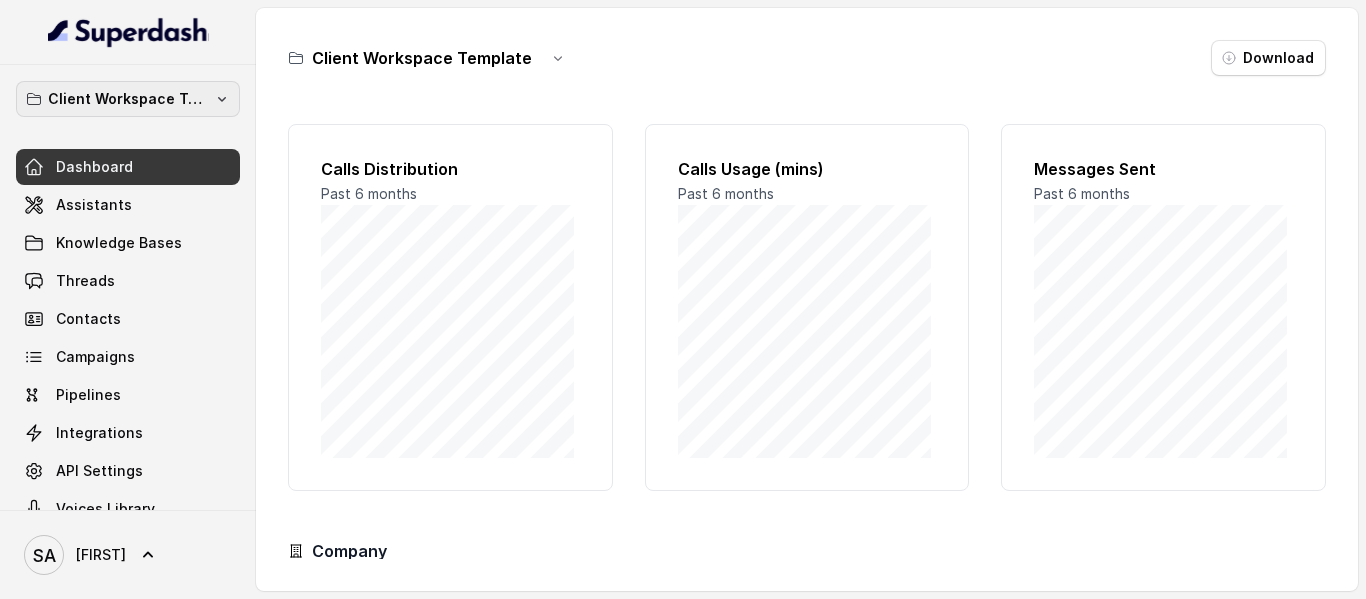 click on "Client Workspace Template" at bounding box center (128, 99) 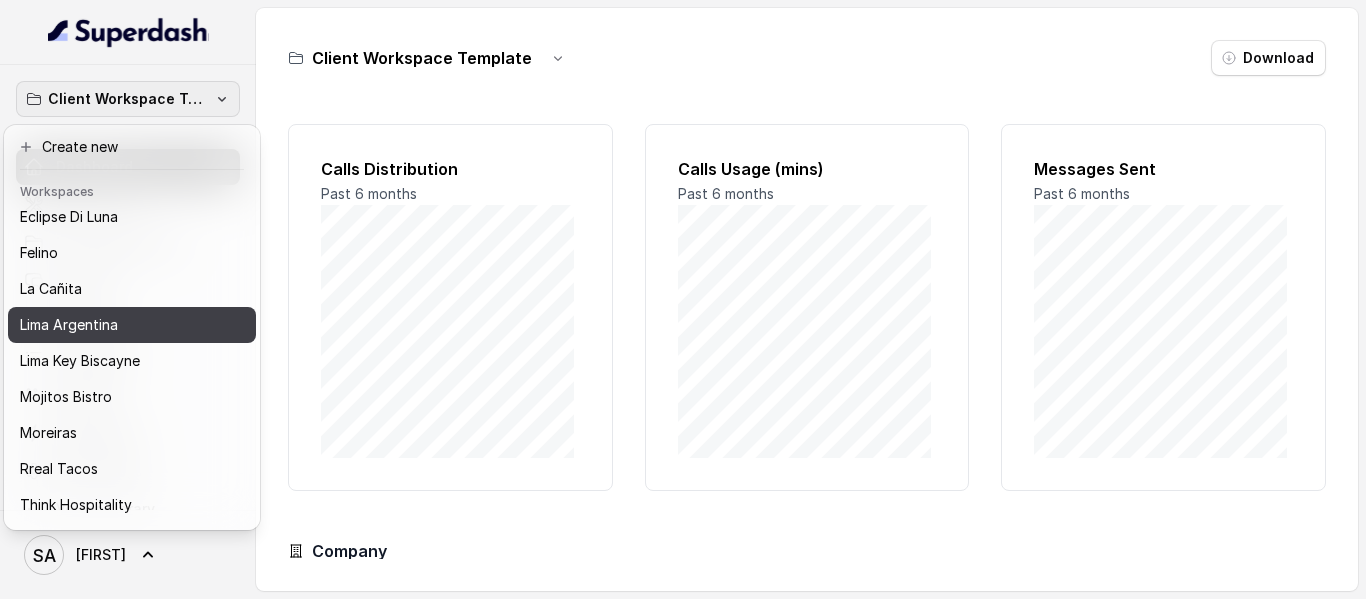 scroll, scrollTop: 127, scrollLeft: 0, axis: vertical 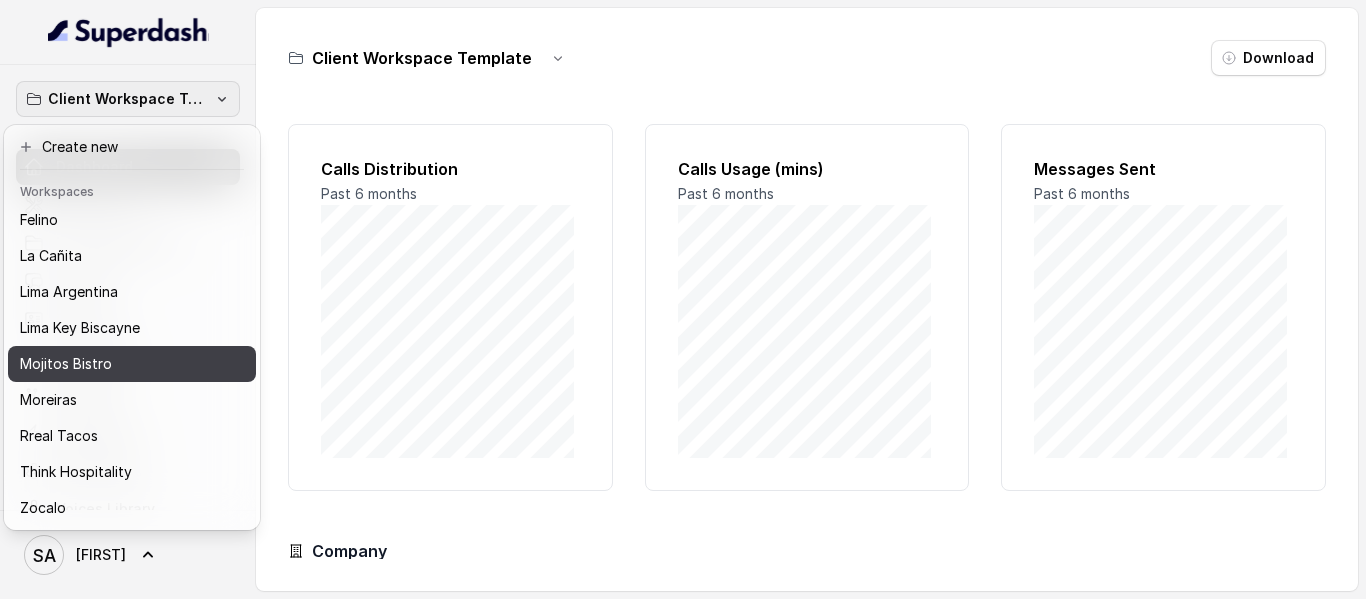 click on "Mojitos Bistro" at bounding box center (66, 364) 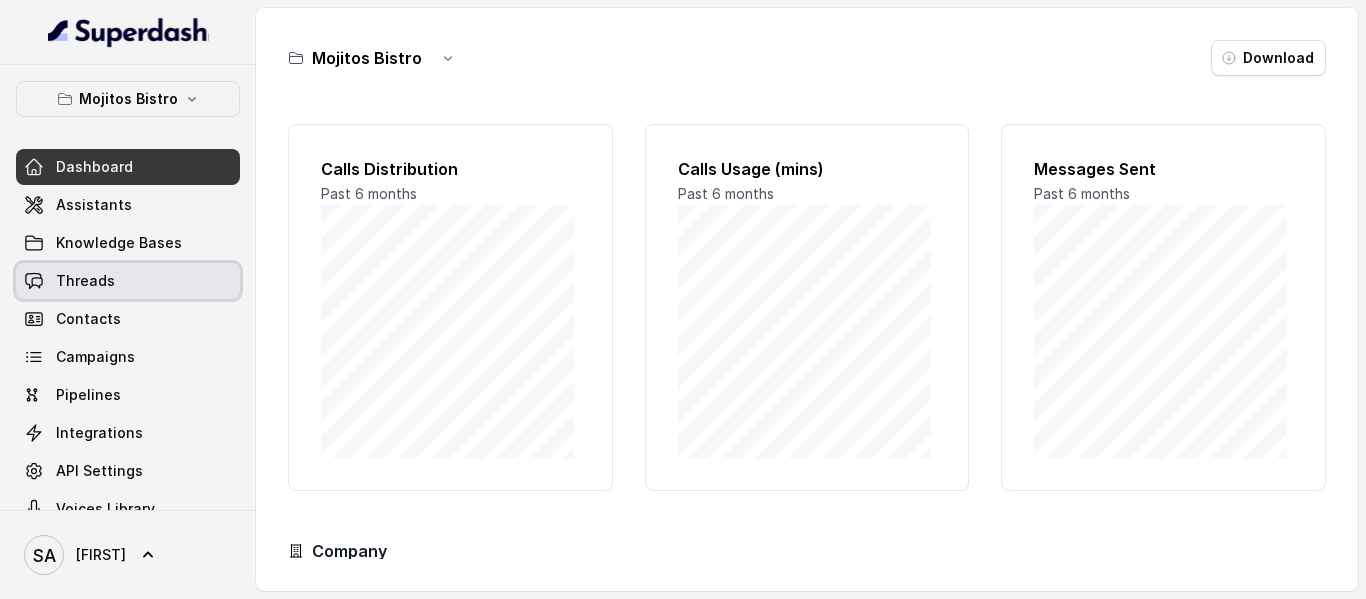 click on "Threads" at bounding box center [85, 281] 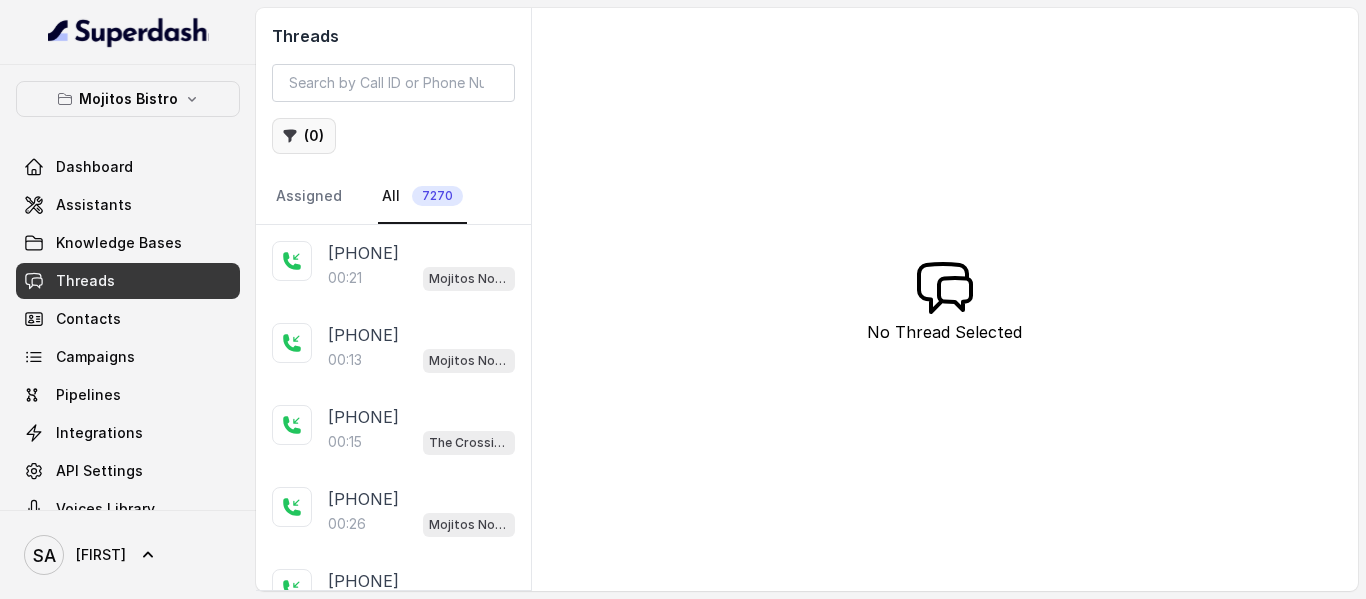 click on "( 0 )" at bounding box center [304, 136] 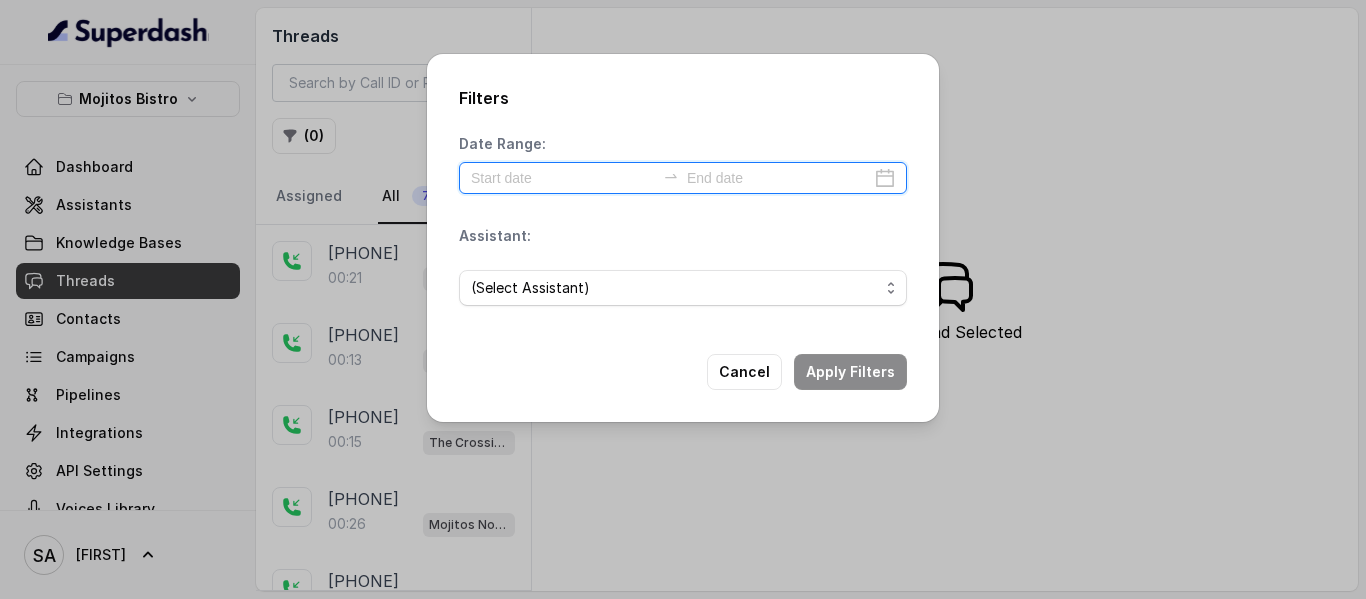 click at bounding box center [563, 178] 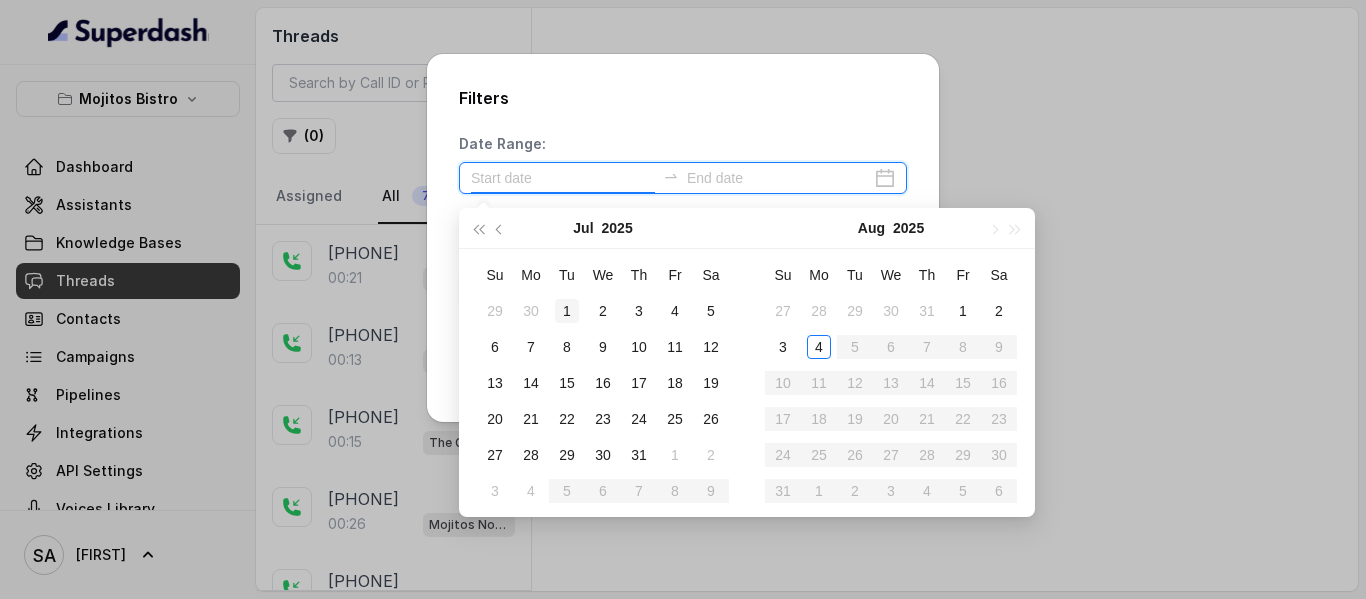 type on "2025-07-01" 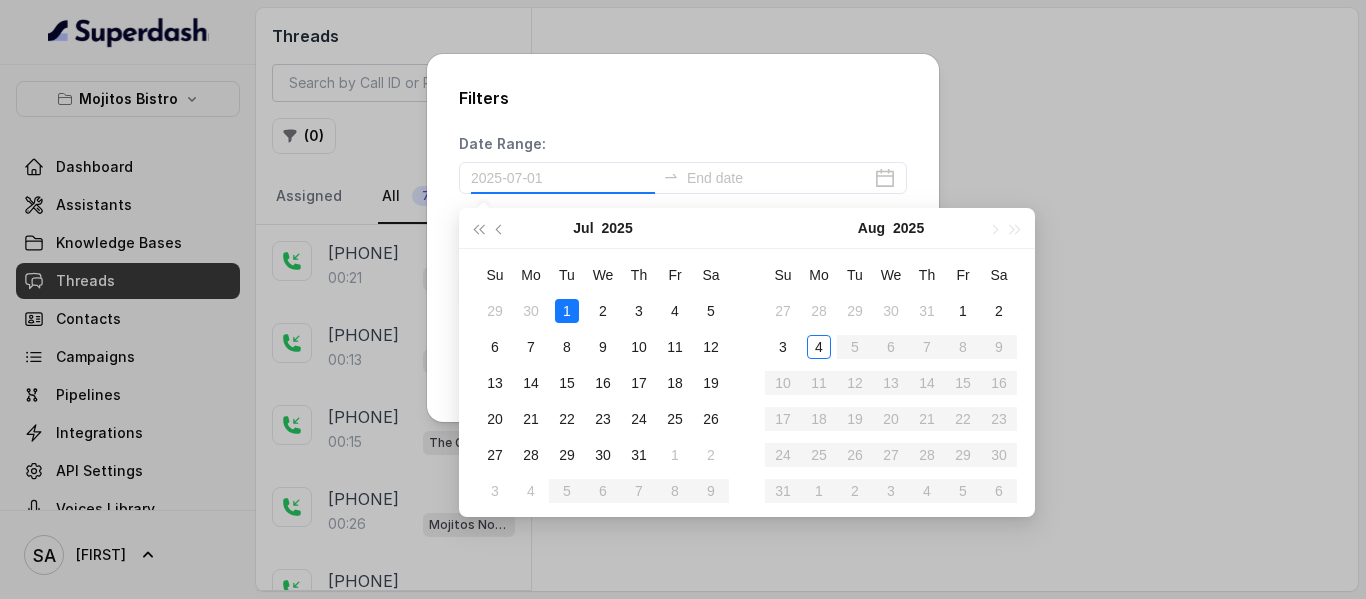 click on "1" at bounding box center (567, 311) 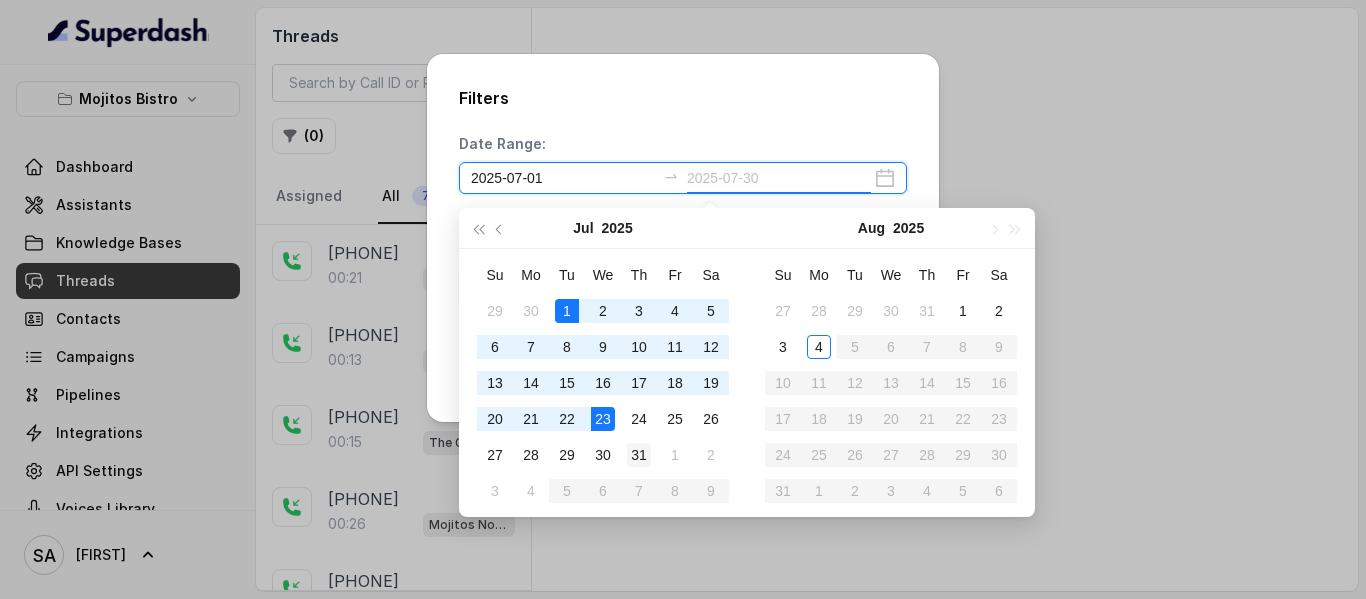 type on "2025-07-31" 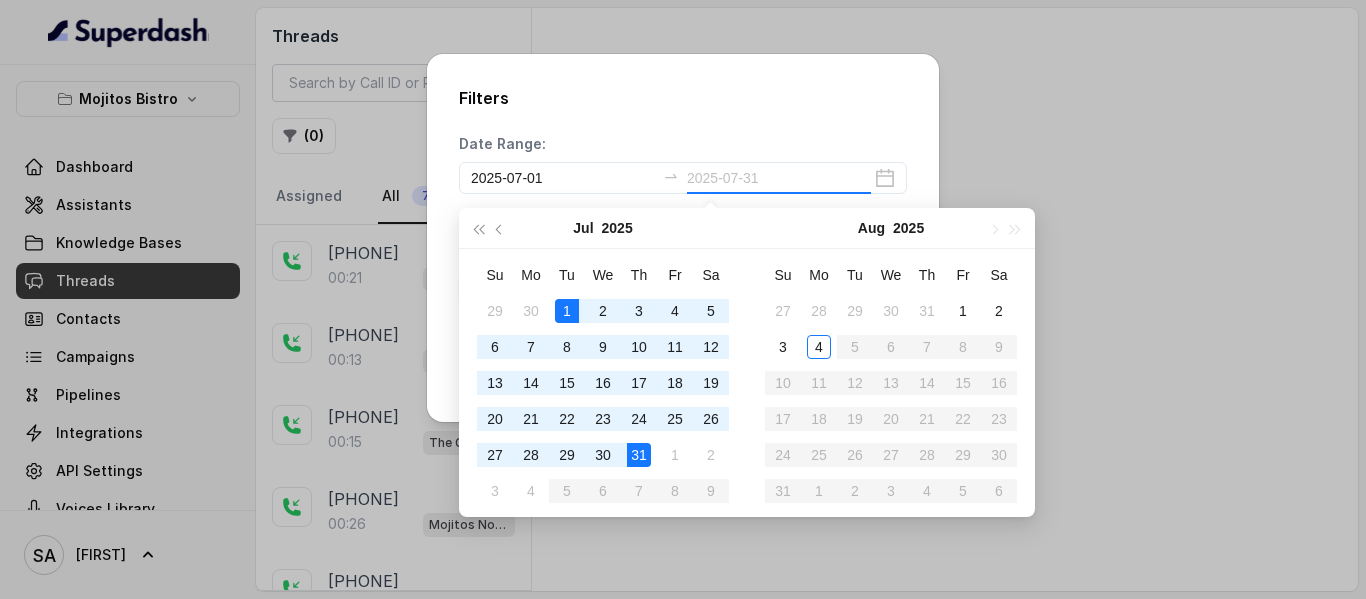 click on "31" at bounding box center (639, 455) 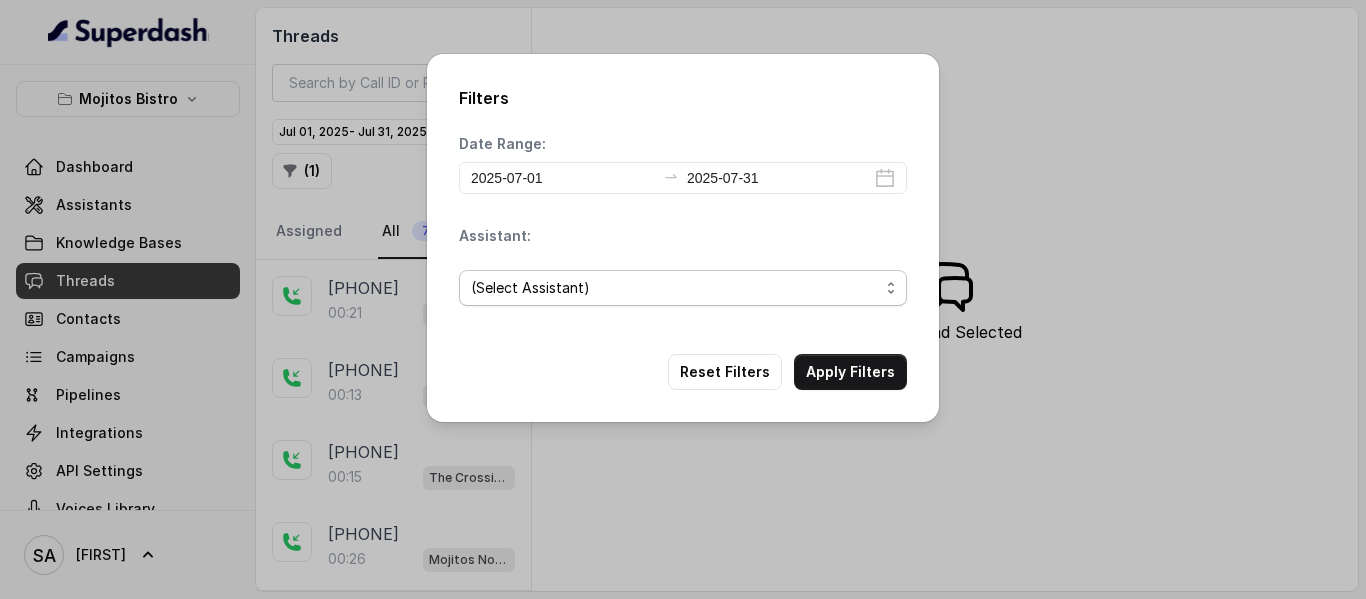 click on "(Select Assistant)" at bounding box center [675, 288] 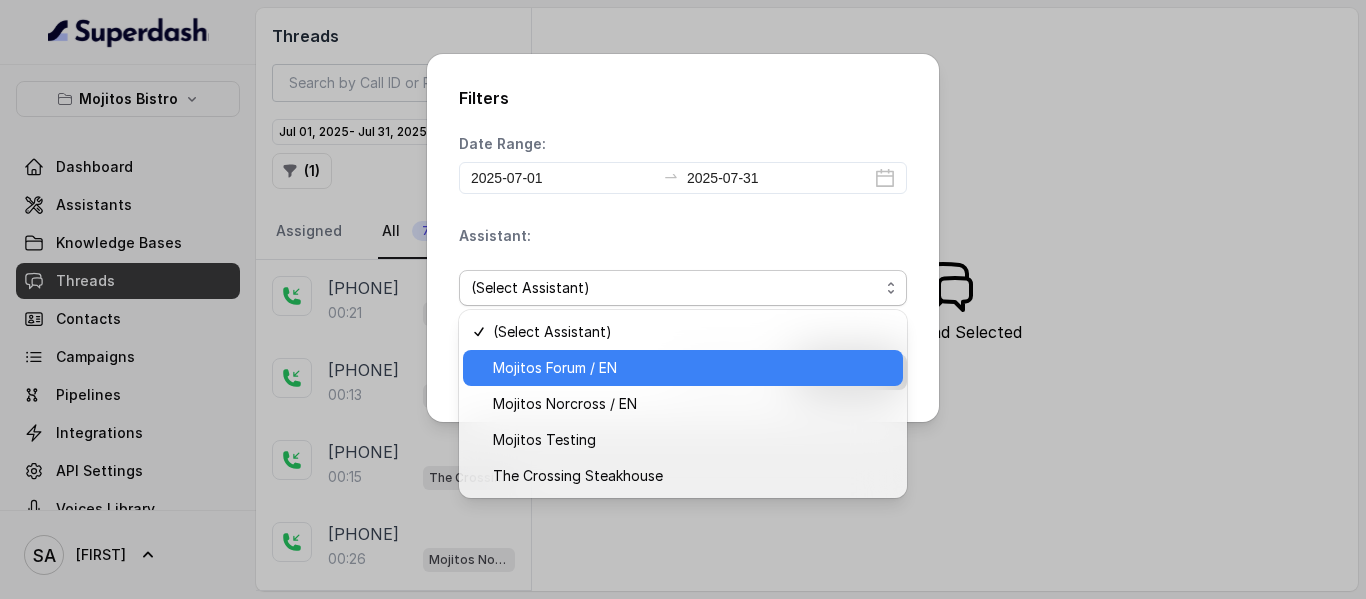 click on "Mojitos Forum / EN" at bounding box center [555, 368] 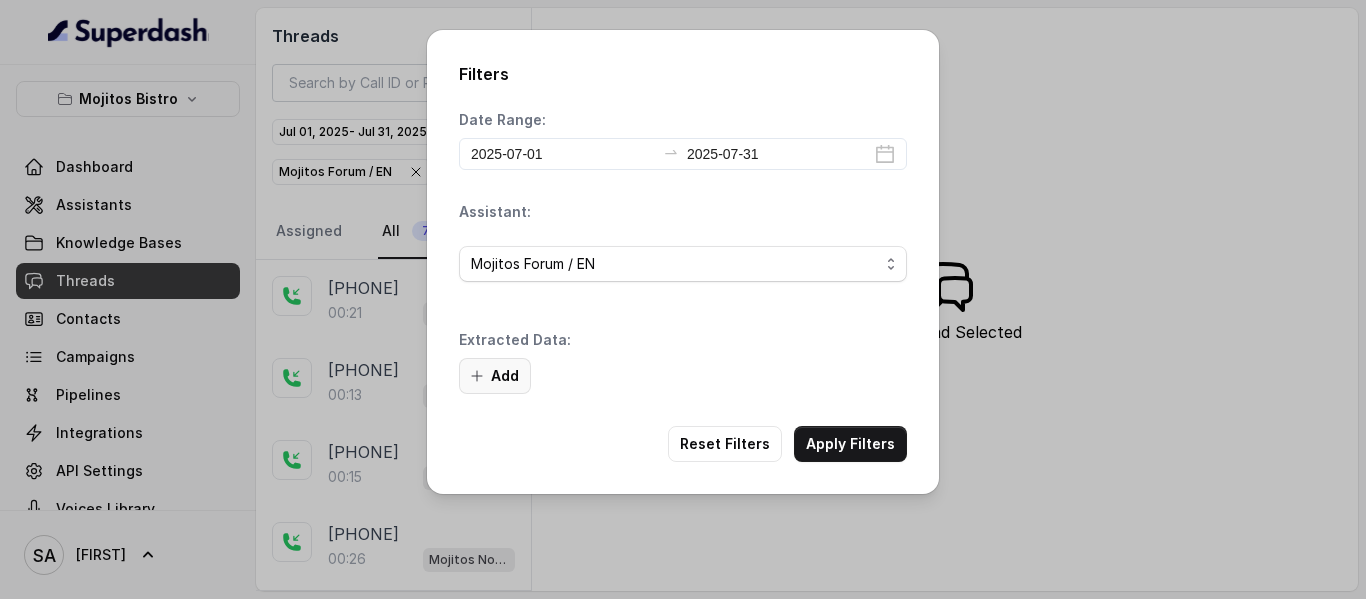 click 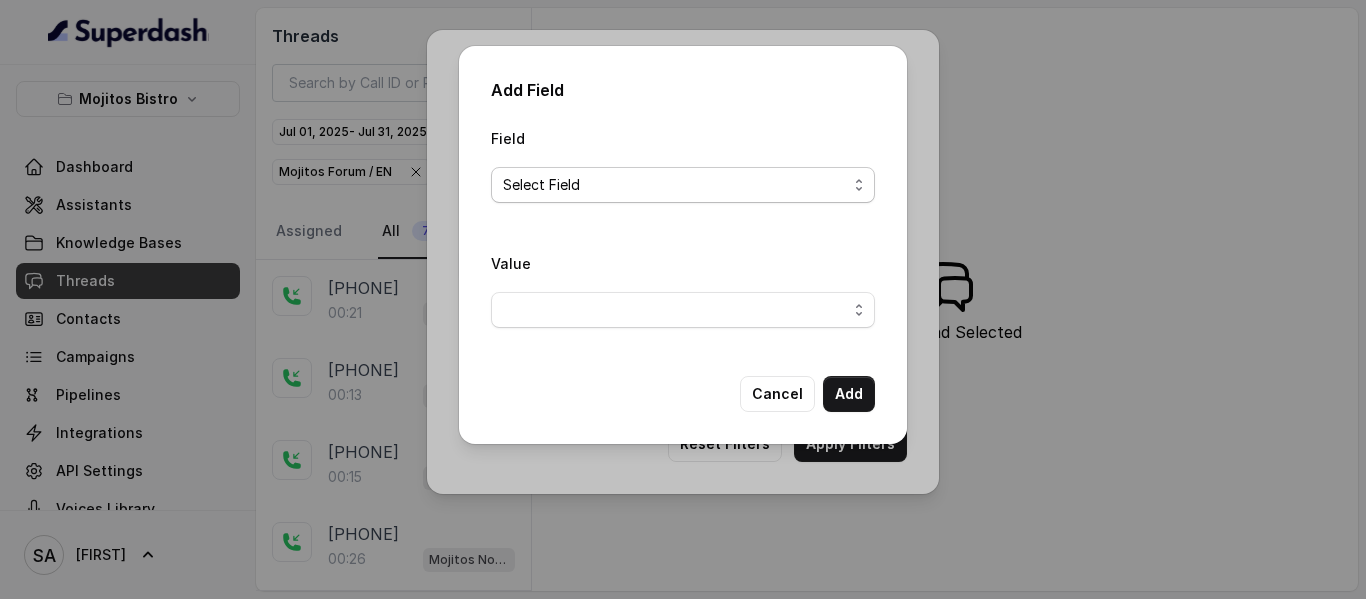 click on "Select Field" at bounding box center (675, 185) 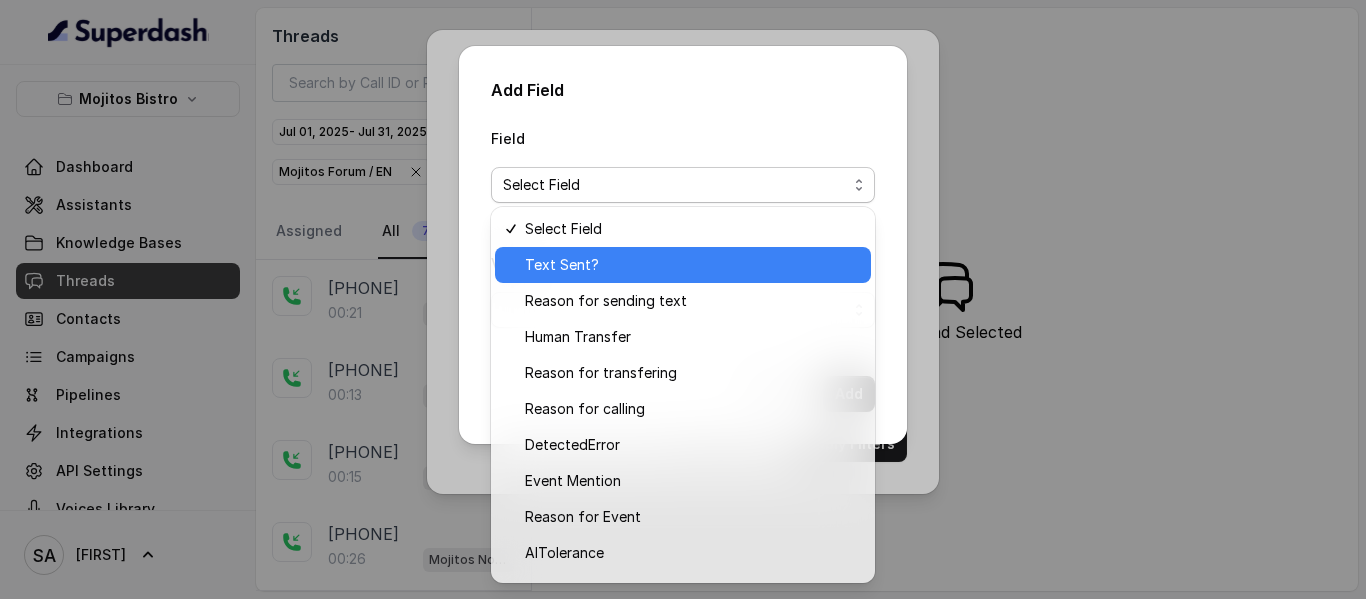 click on "Text Sent?" at bounding box center (562, 265) 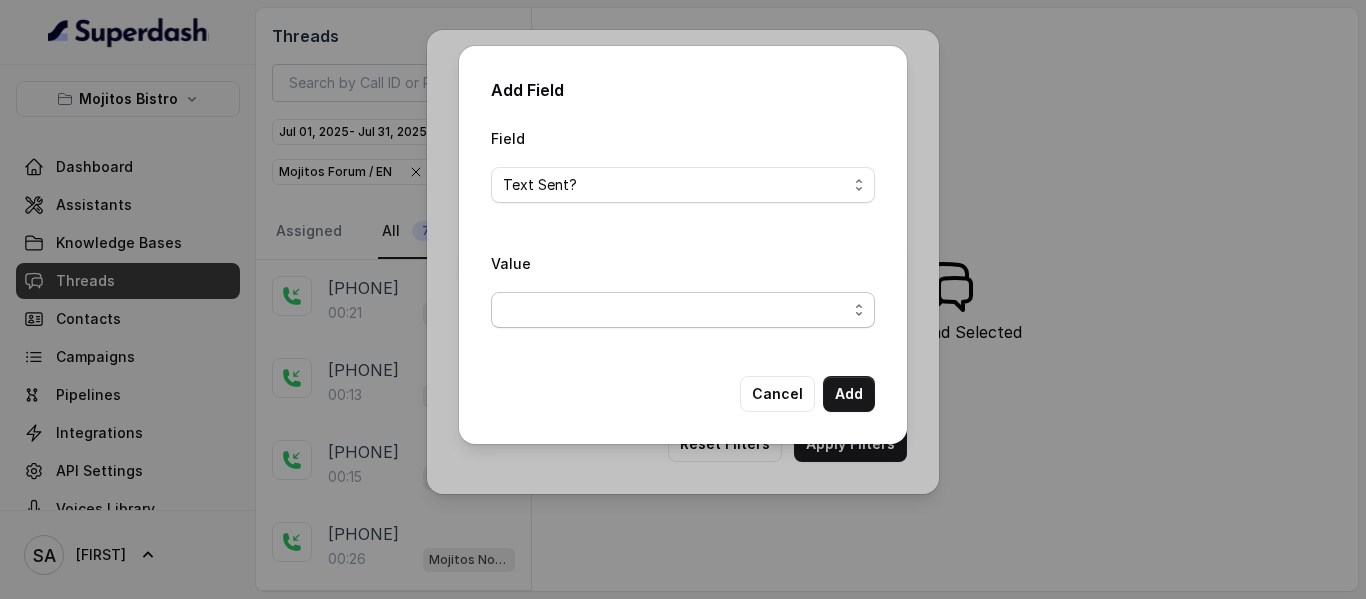 click at bounding box center (683, 310) 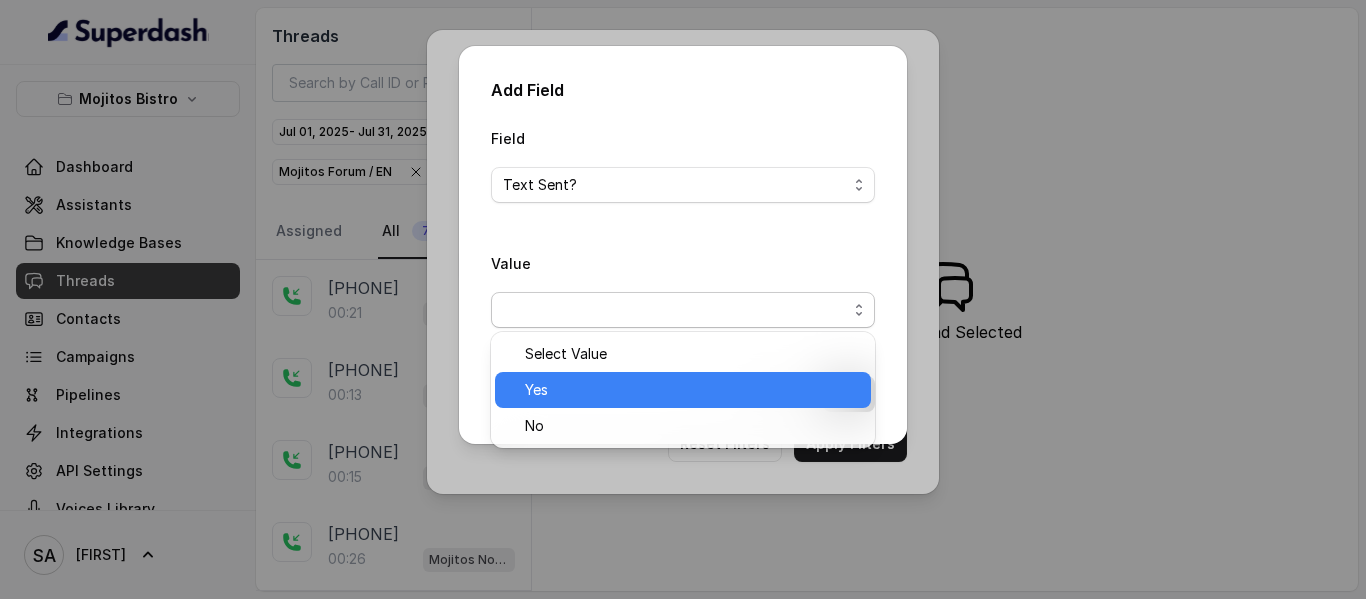 click on "Yes" at bounding box center [692, 390] 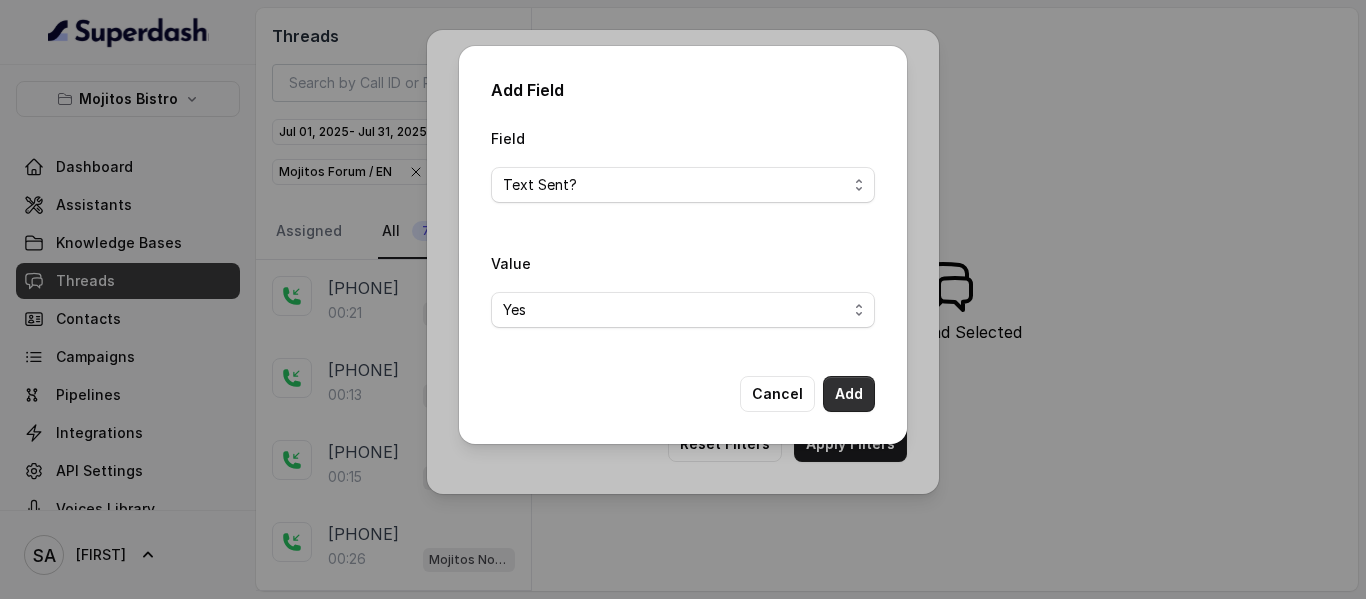 click on "Add" at bounding box center [849, 394] 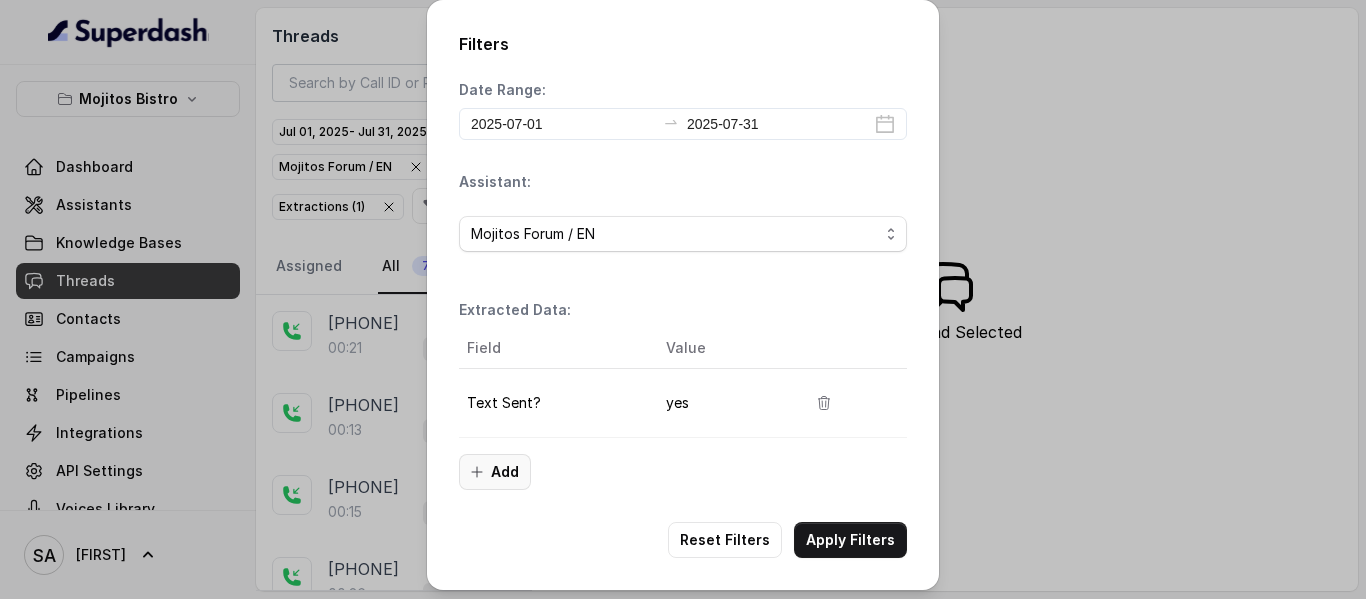 click 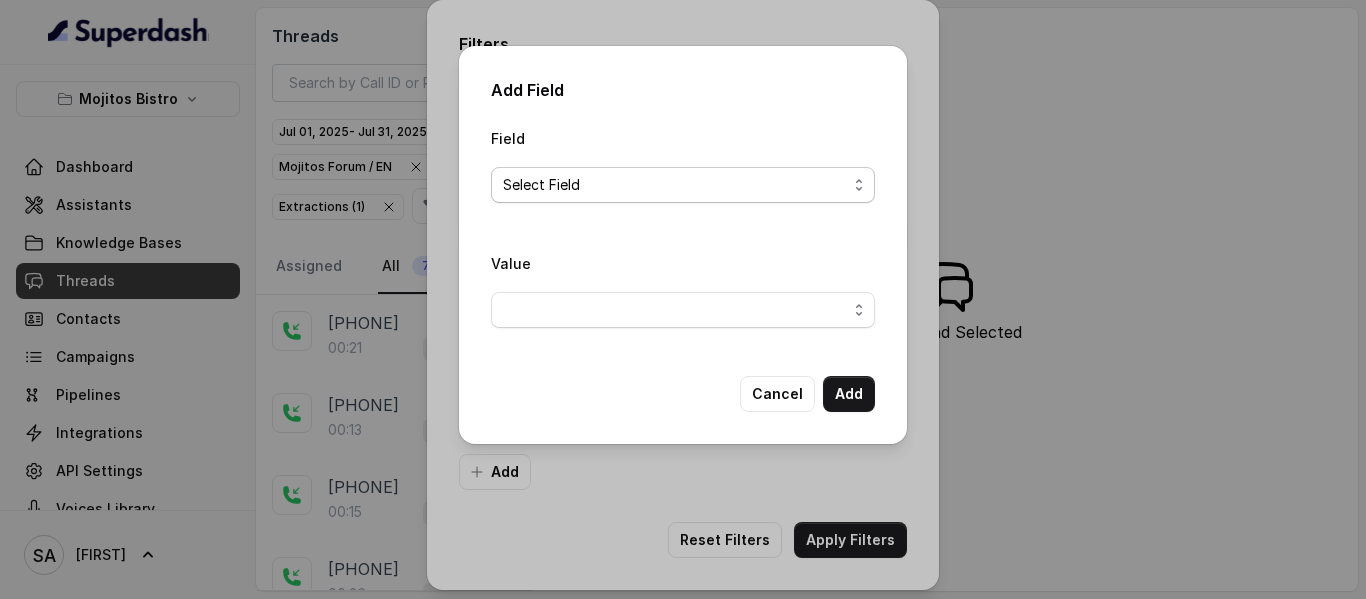 click on "Select Field" at bounding box center (675, 185) 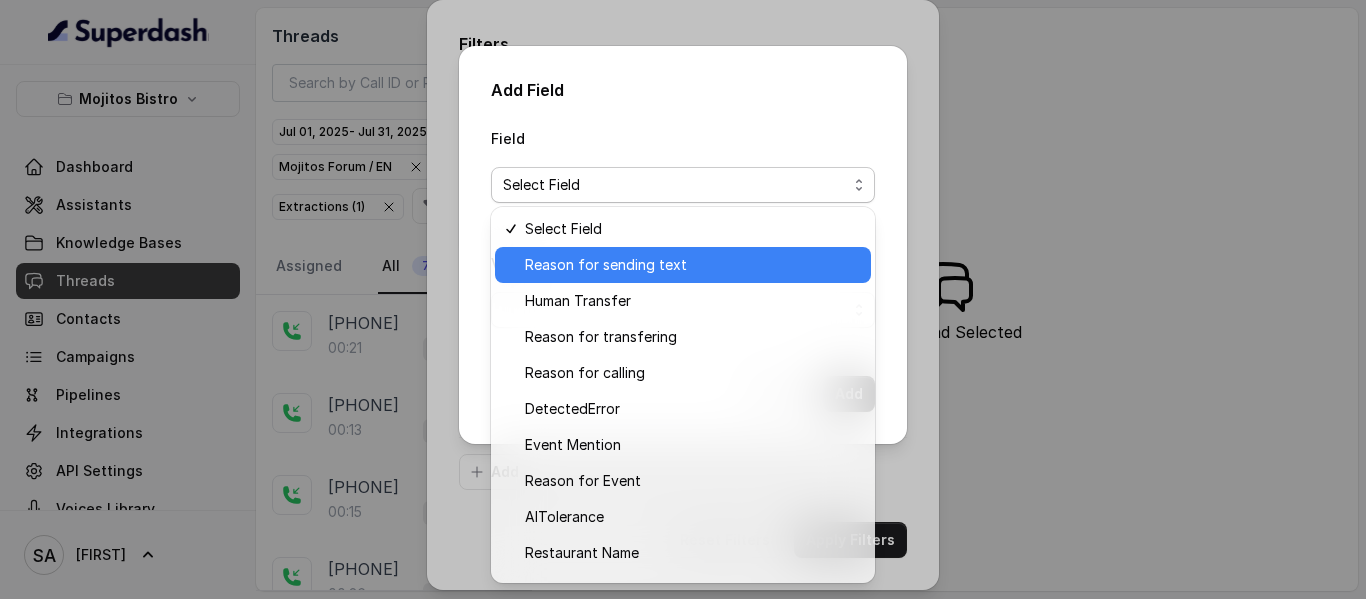 click on "Reason for sending text" at bounding box center (606, 265) 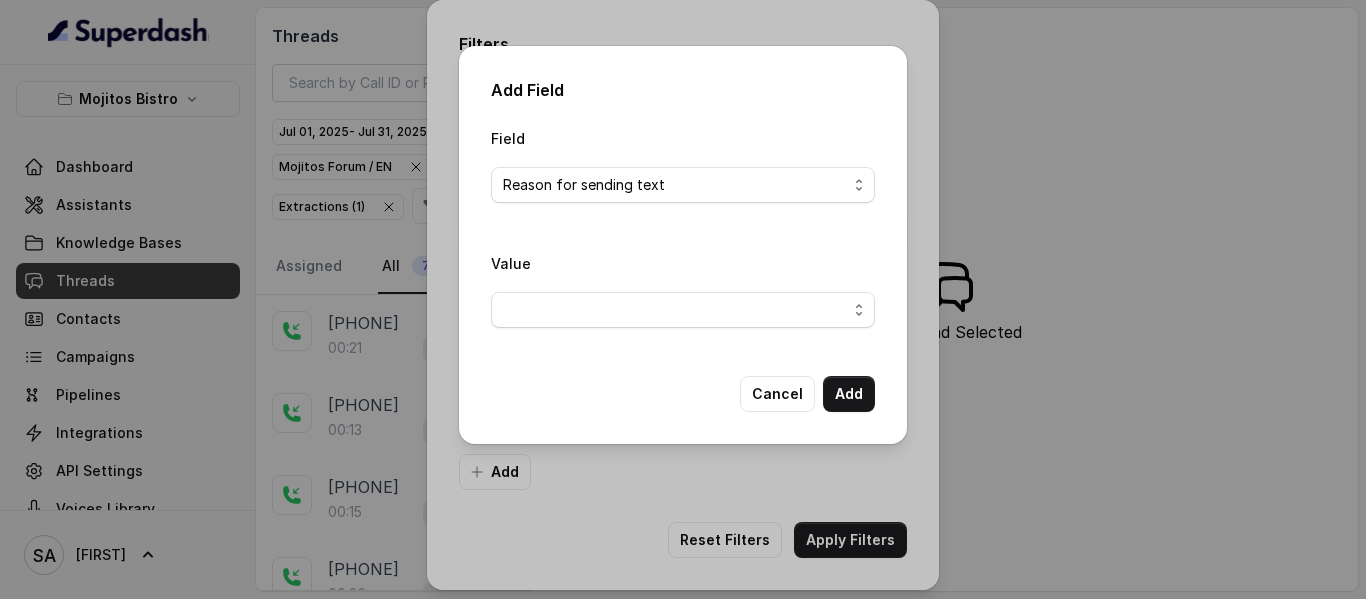 click on "Value" at bounding box center (683, 297) 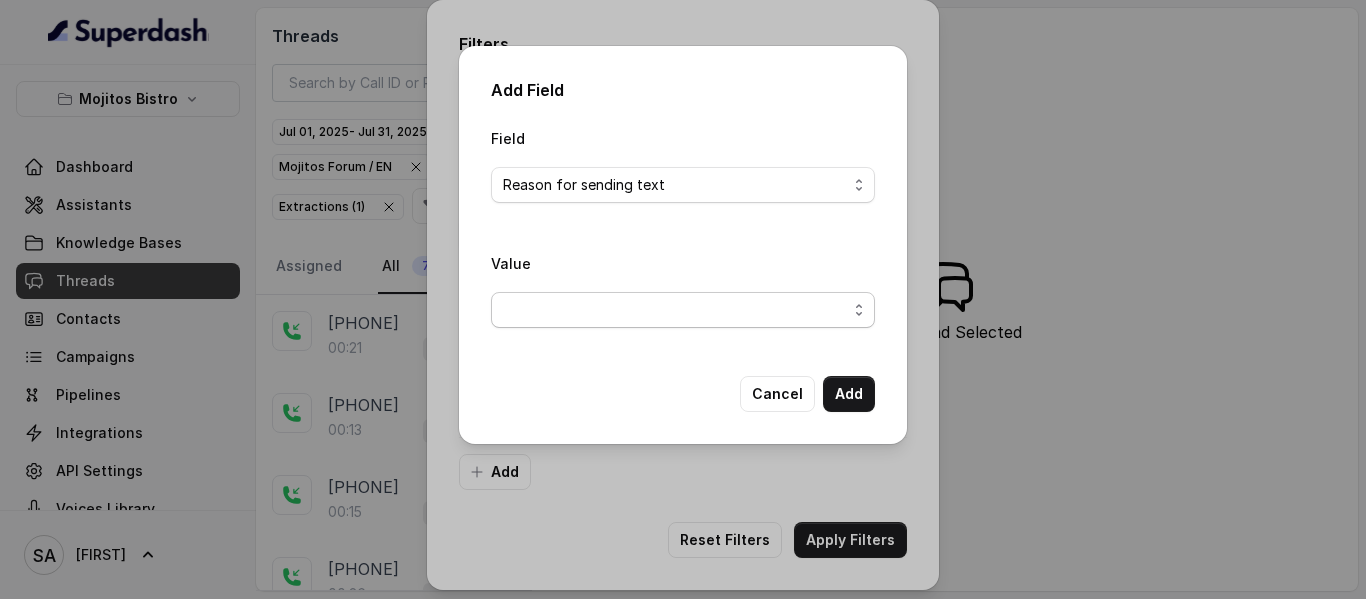 click at bounding box center (683, 310) 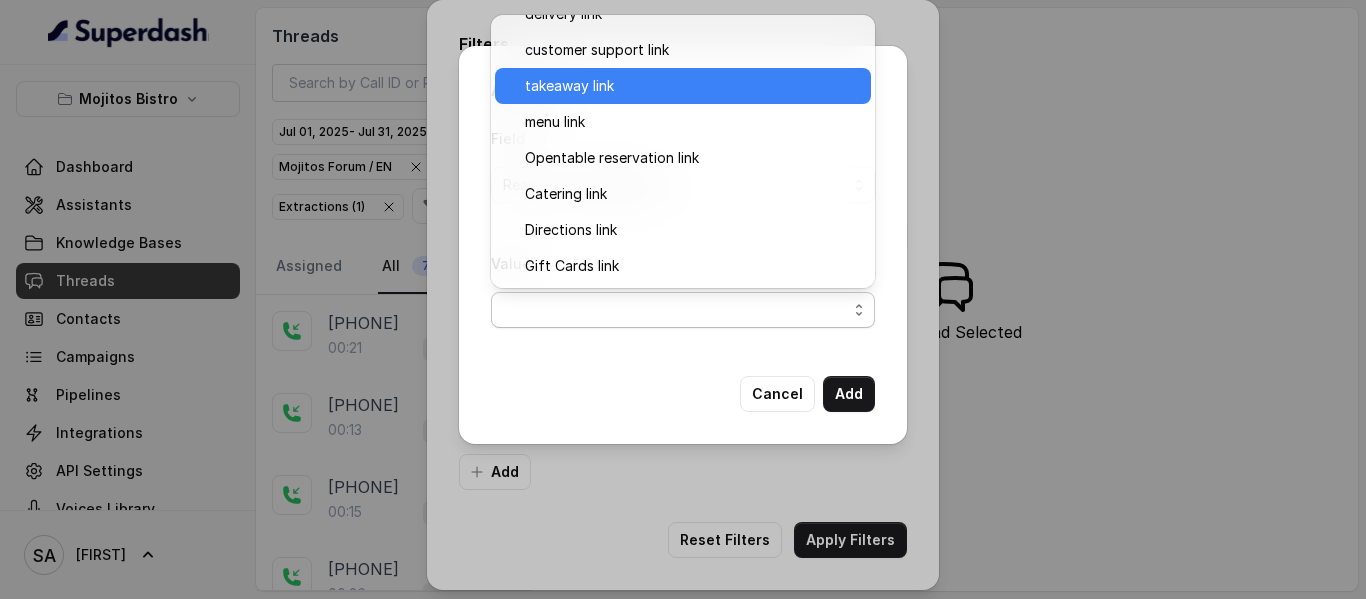 scroll, scrollTop: 0, scrollLeft: 0, axis: both 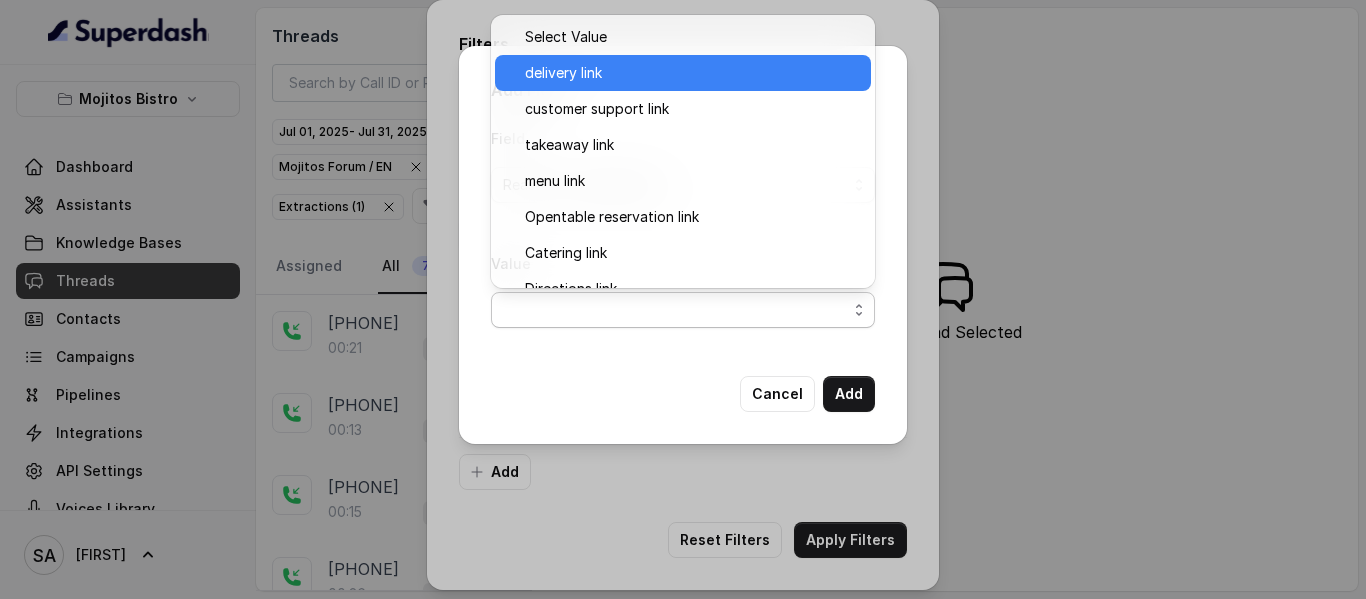 click on "delivery link" at bounding box center [563, 73] 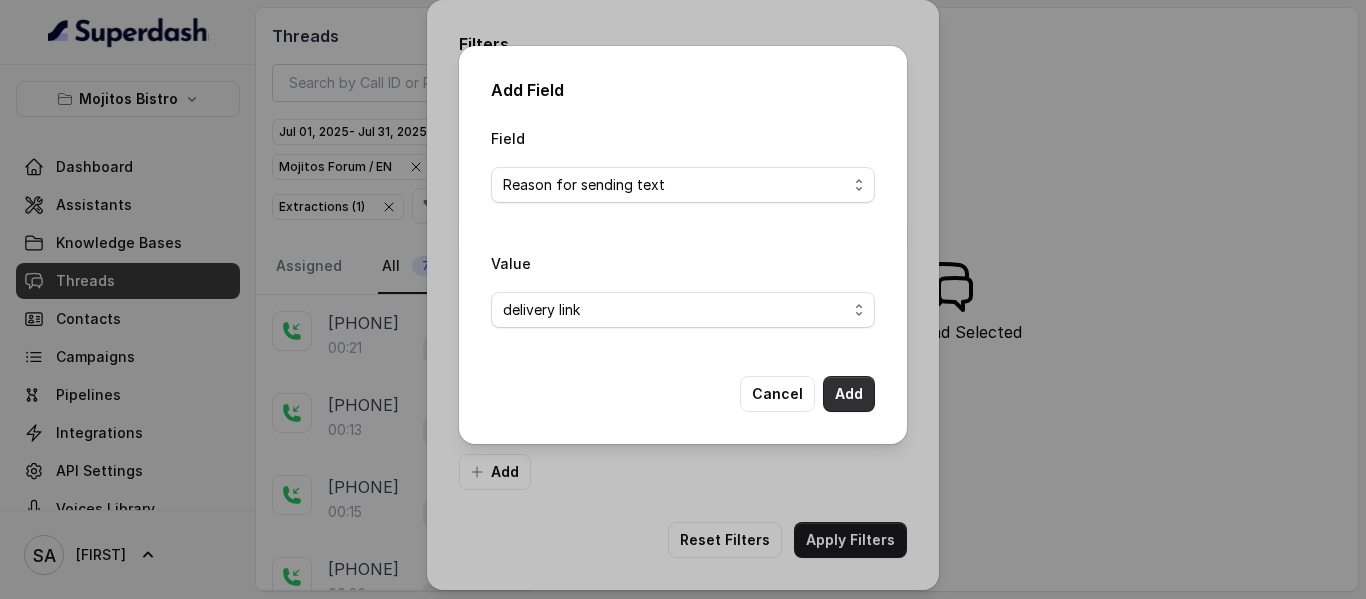 click on "Add" at bounding box center (849, 394) 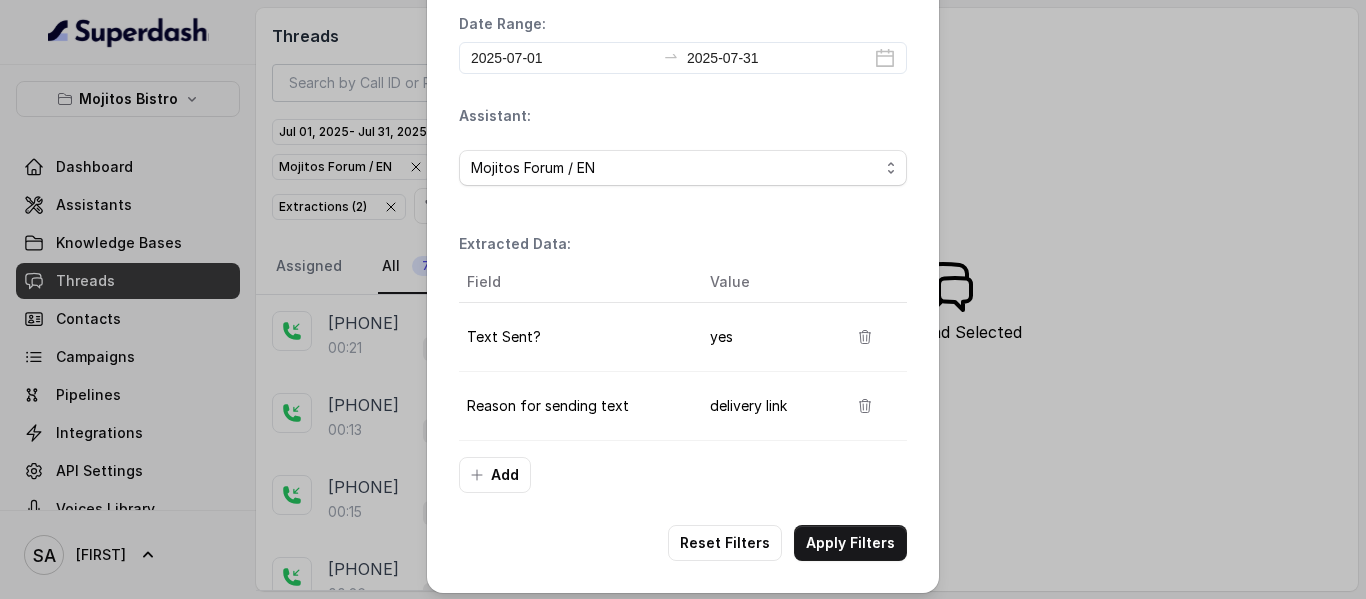 scroll, scrollTop: 69, scrollLeft: 0, axis: vertical 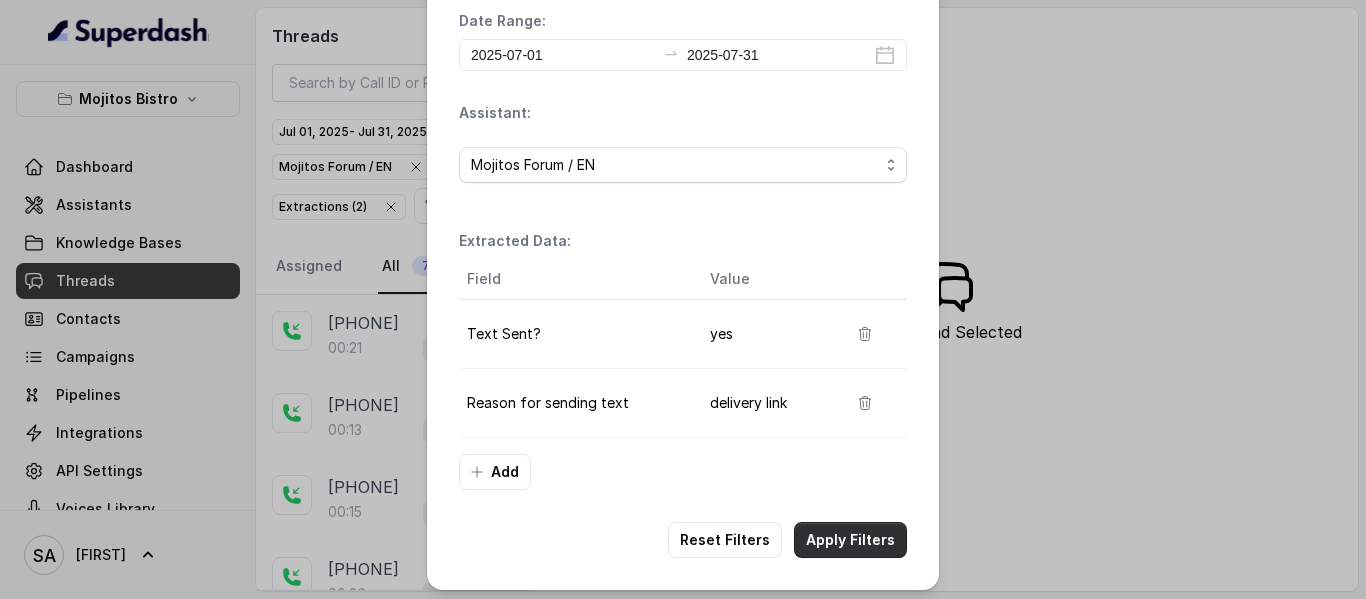 click on "Apply Filters" at bounding box center (850, 540) 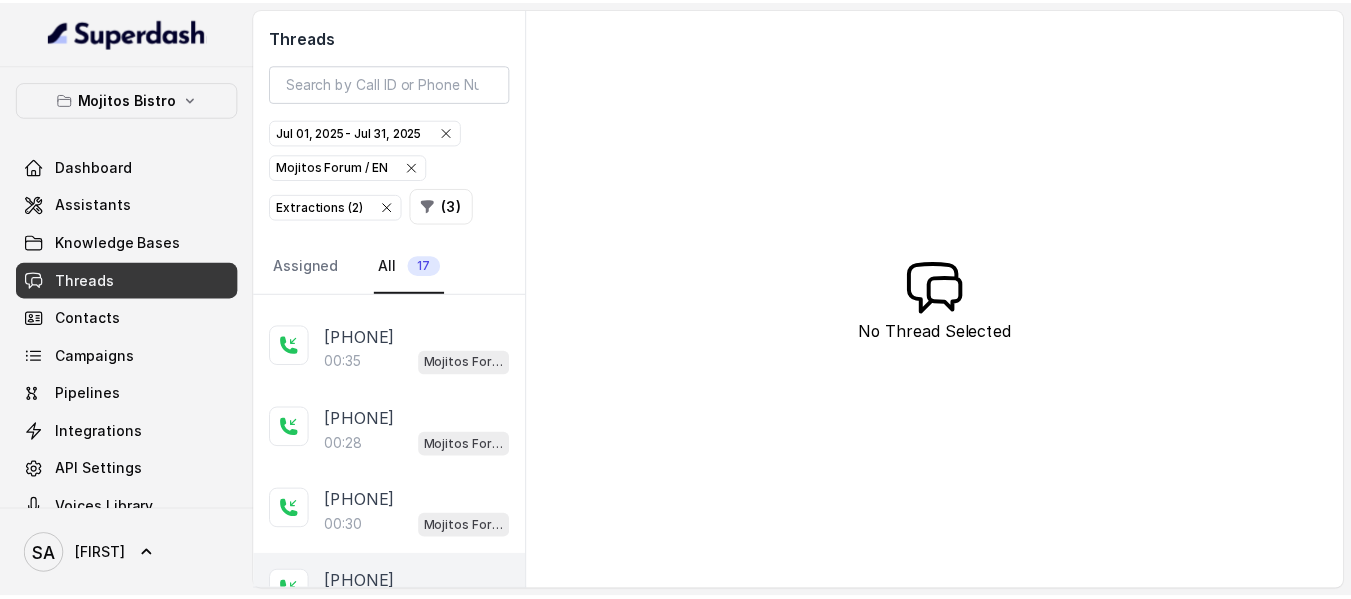 scroll, scrollTop: 0, scrollLeft: 0, axis: both 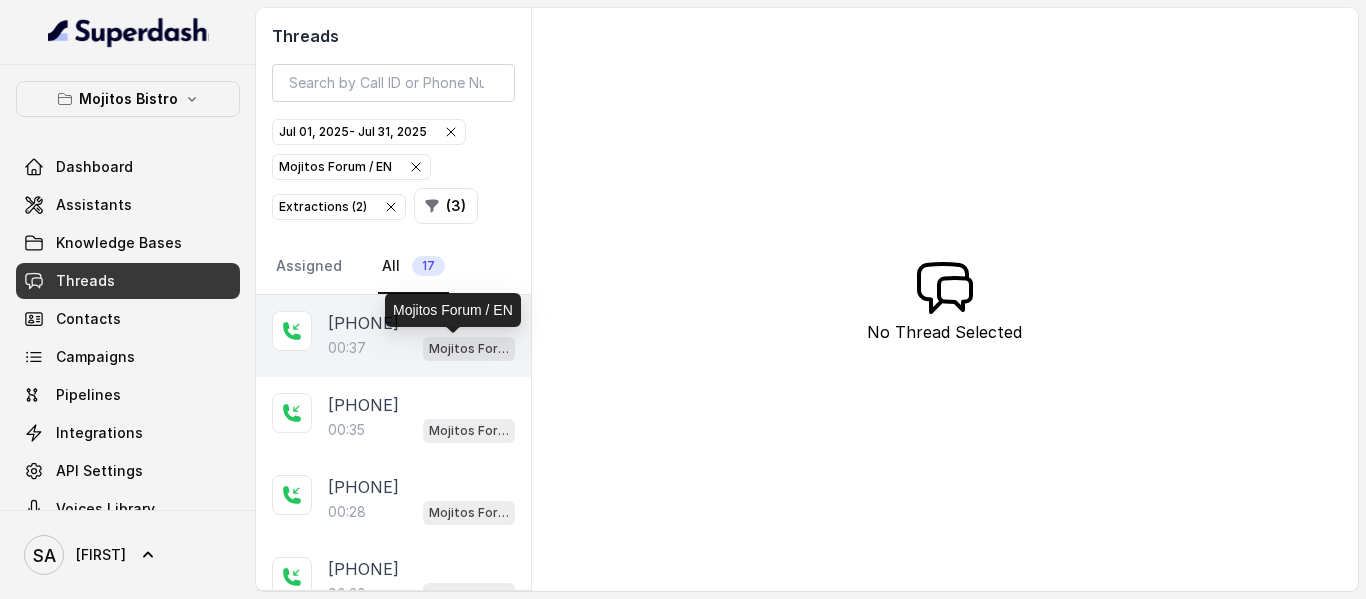 click on "Mojitos Forum / EN" at bounding box center (469, 349) 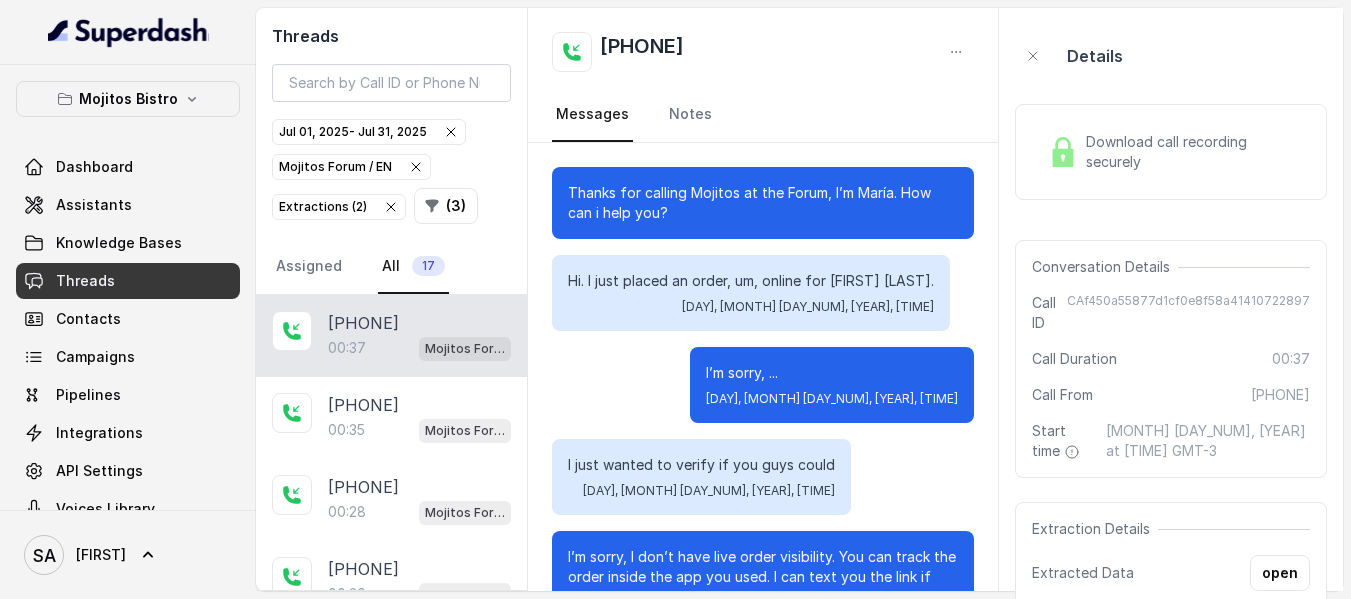 scroll, scrollTop: 304, scrollLeft: 0, axis: vertical 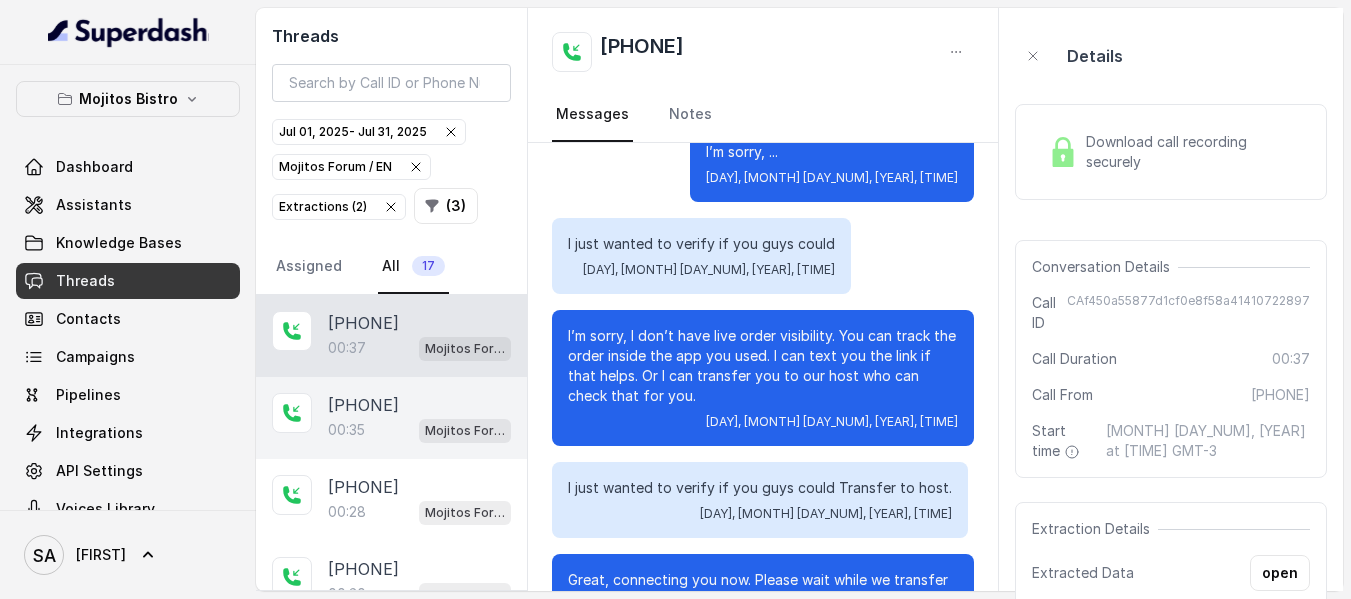 click on "00:35" at bounding box center [346, 430] 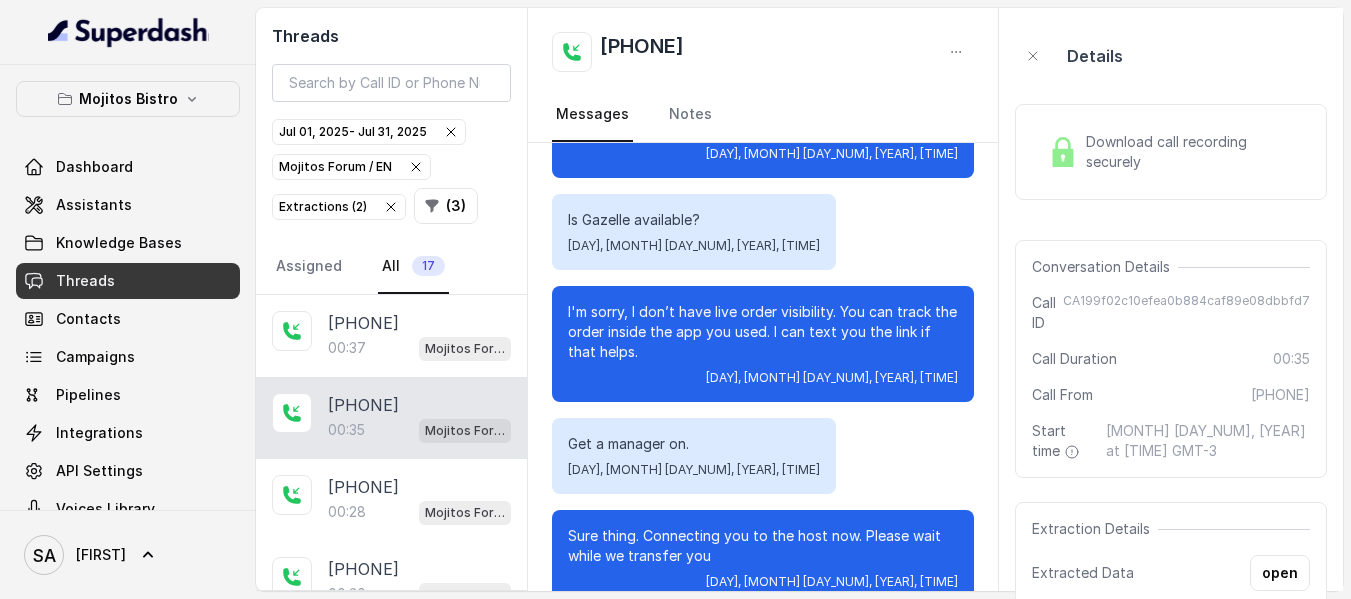 scroll, scrollTop: 324, scrollLeft: 0, axis: vertical 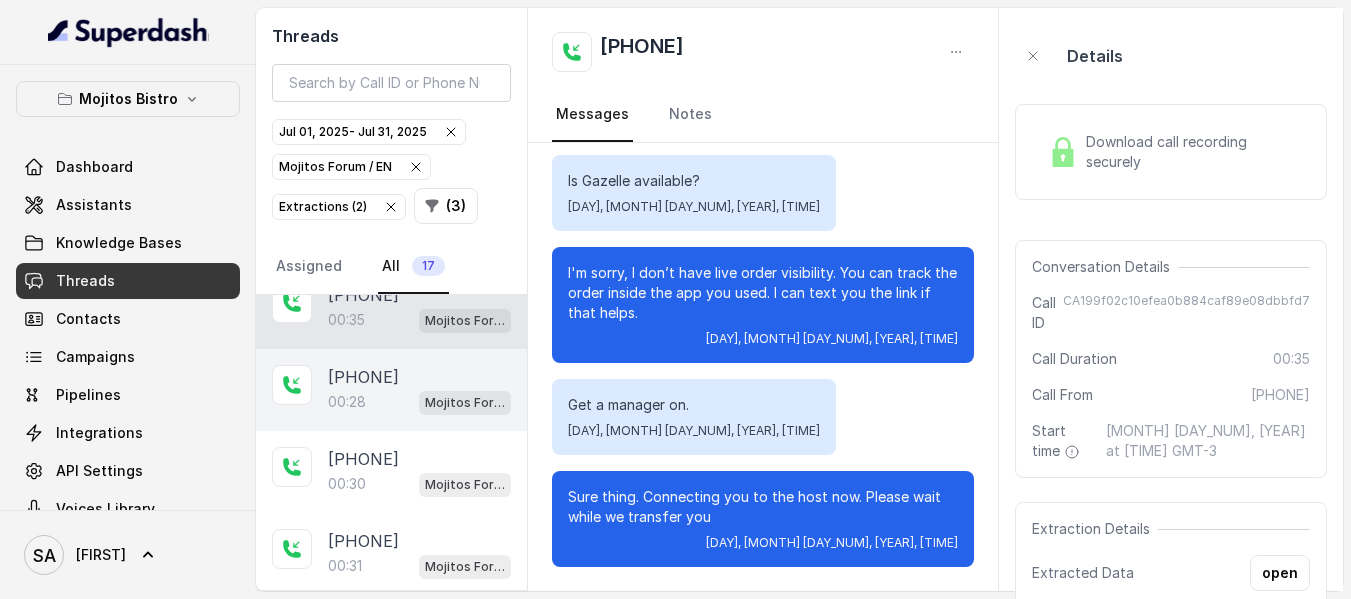 click on "00:28 Mojitos Forum / EN" at bounding box center (419, 402) 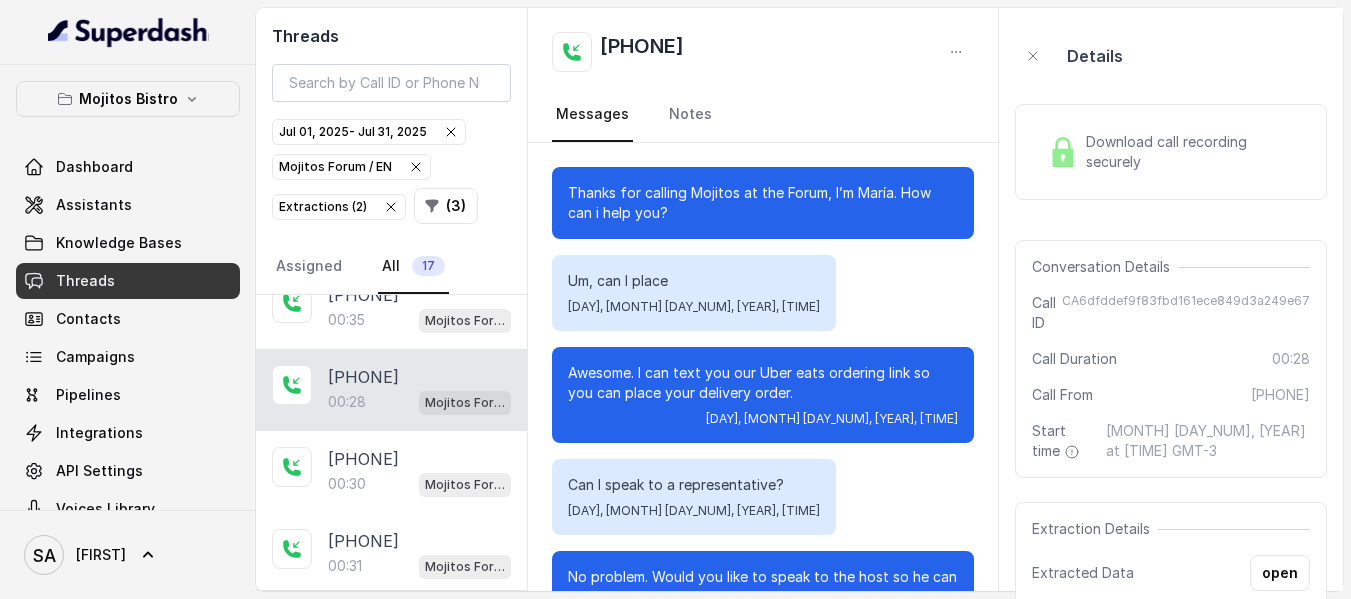 scroll, scrollTop: 100, scrollLeft: 0, axis: vertical 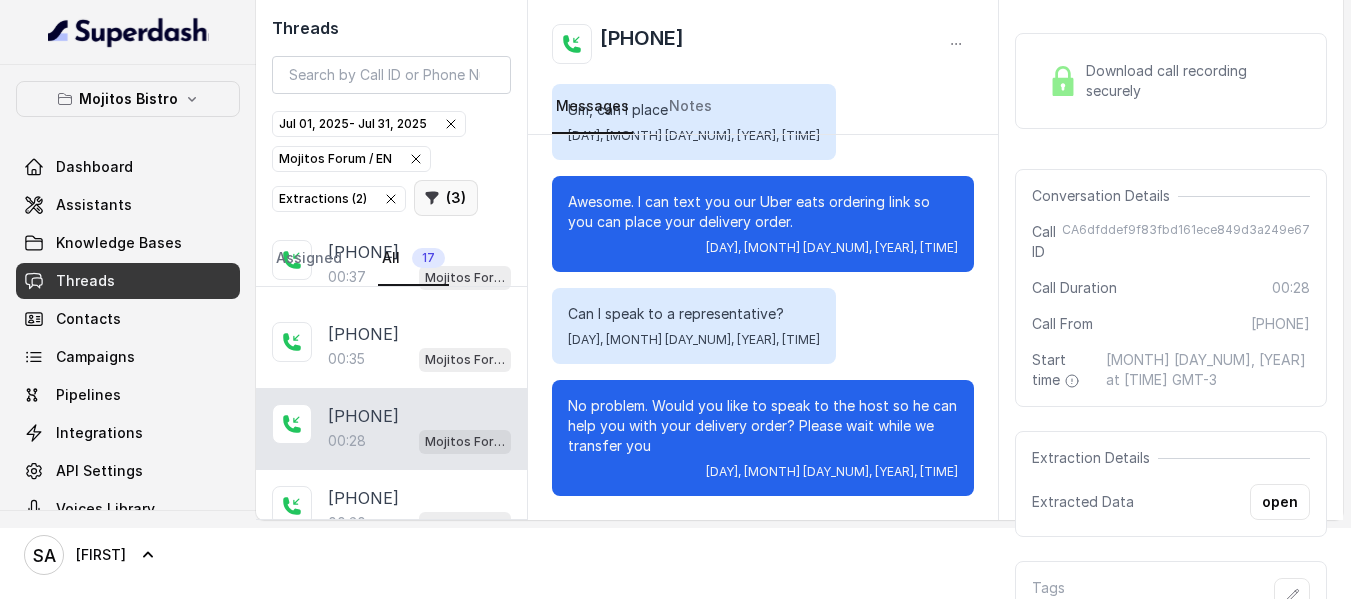 click on "( 3 )" at bounding box center [446, 198] 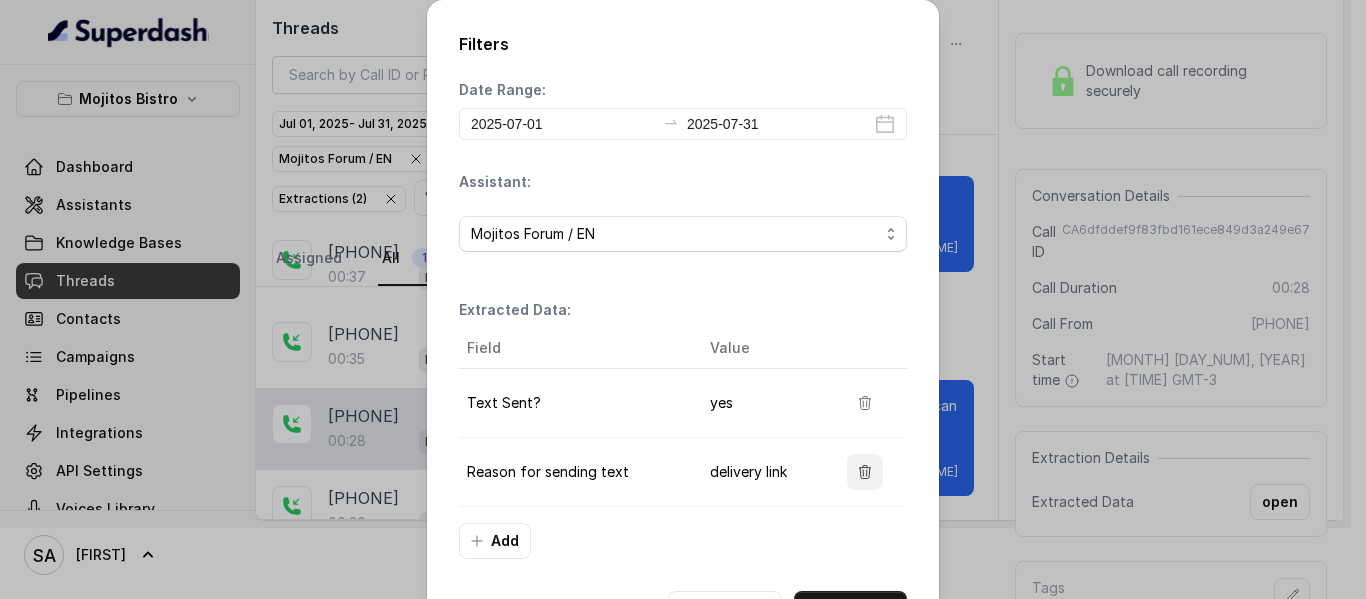 click 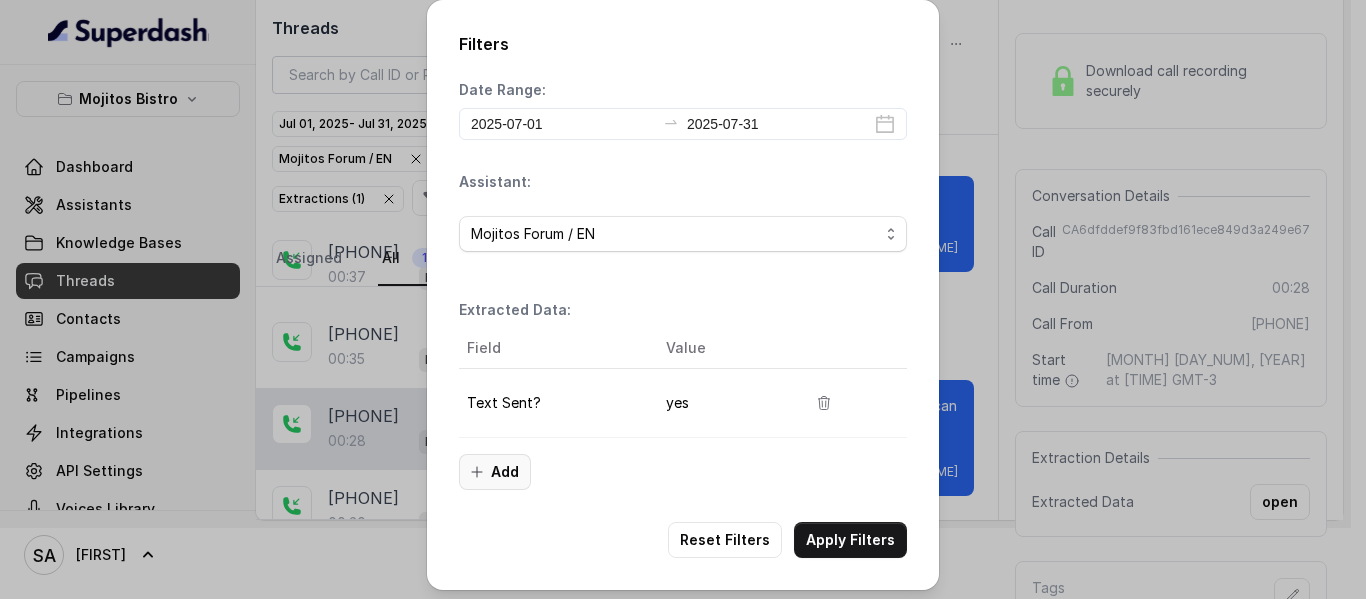 click 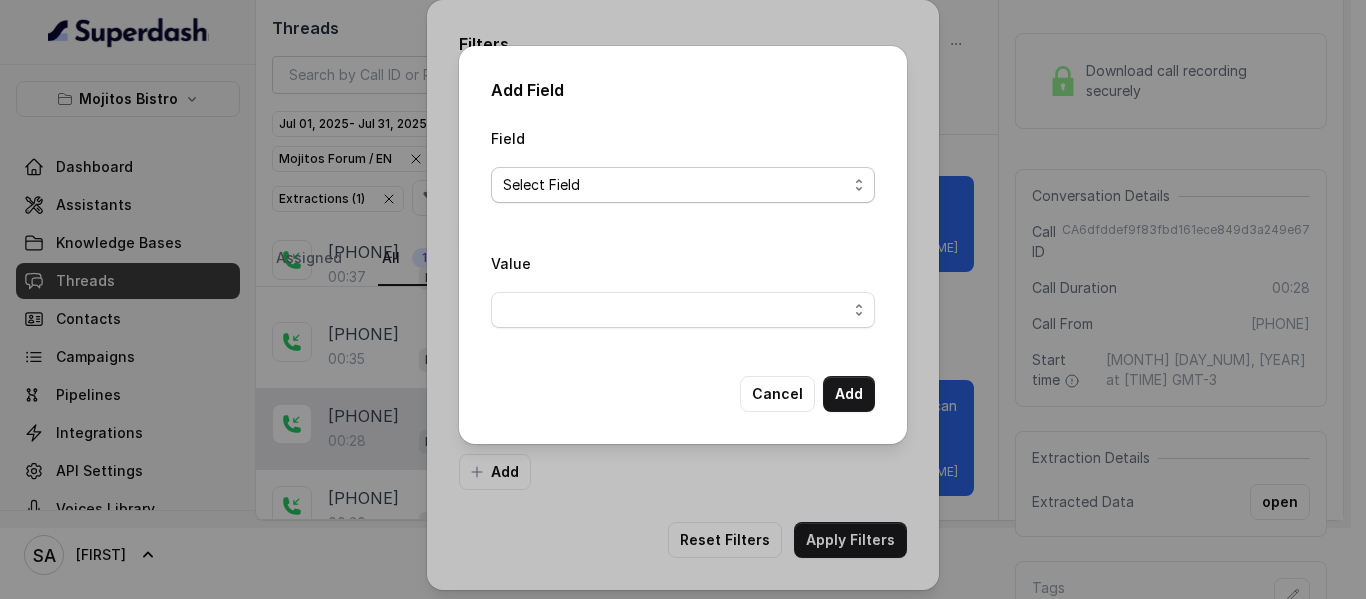 click on "Select Field" at bounding box center (683, 185) 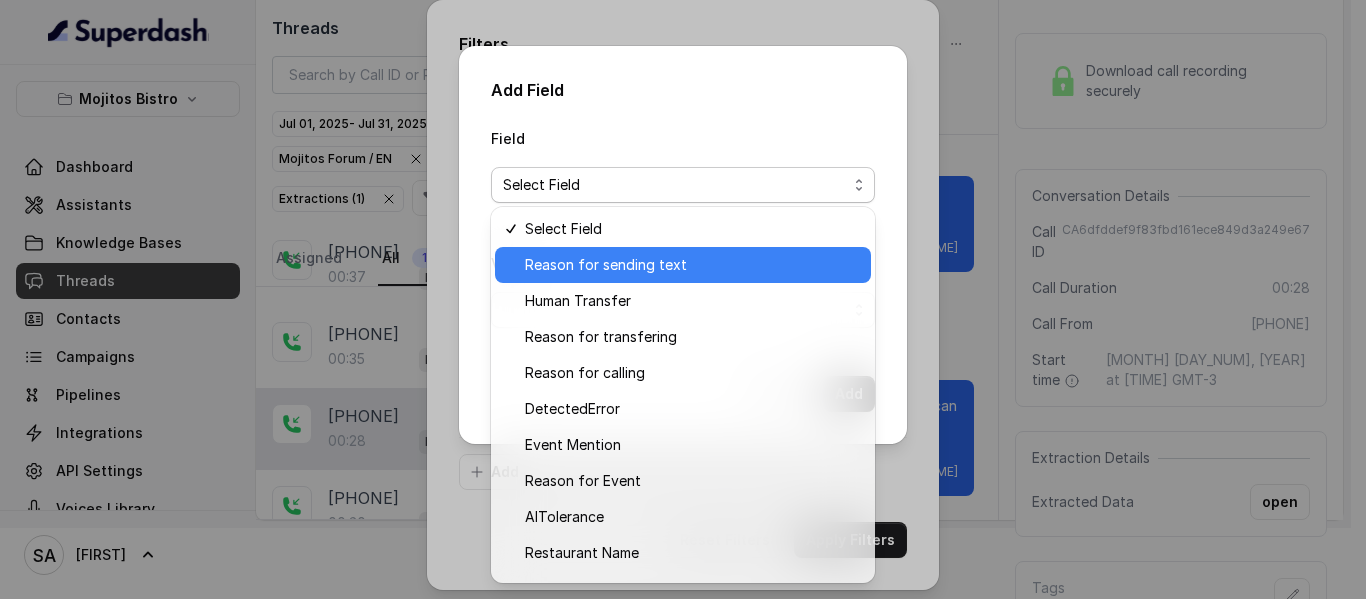 click on "Reason for sending text" at bounding box center (683, 265) 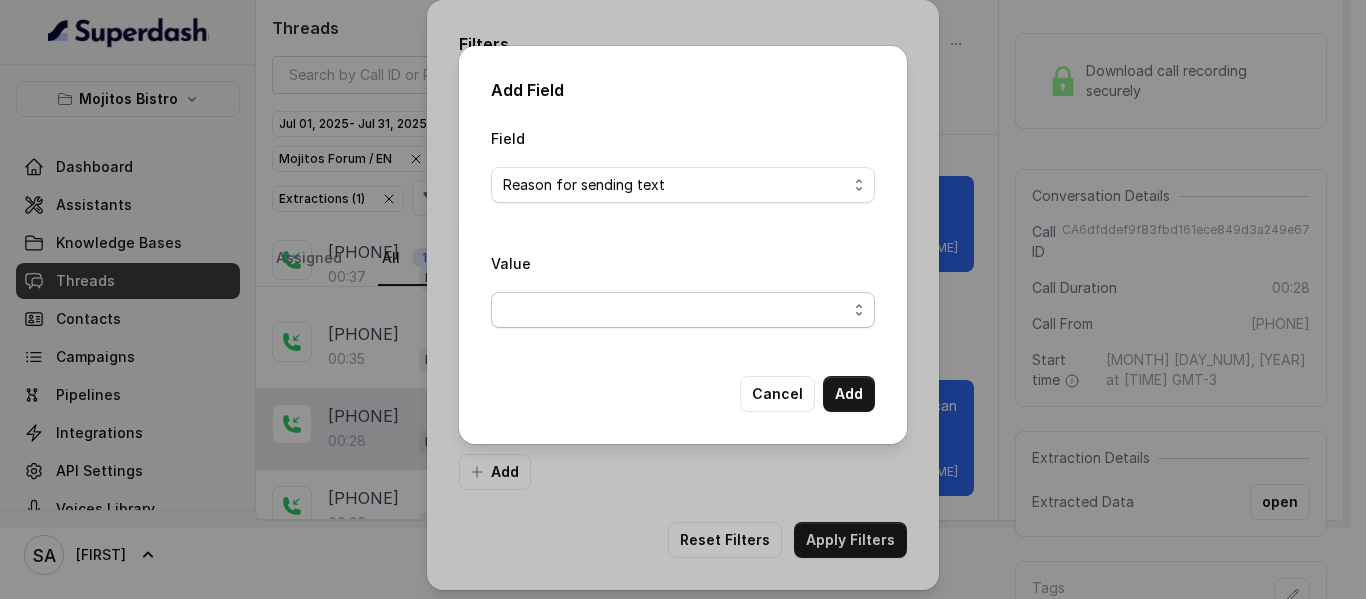 click at bounding box center (683, 310) 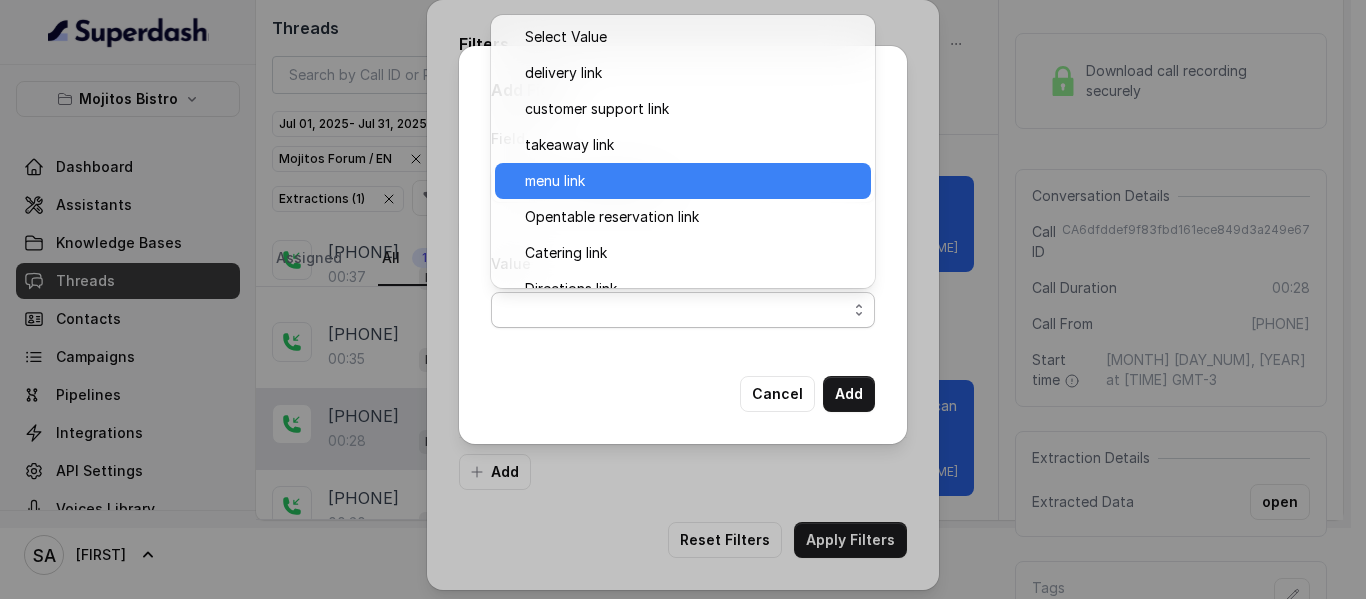 click on "menu link" at bounding box center [692, 181] 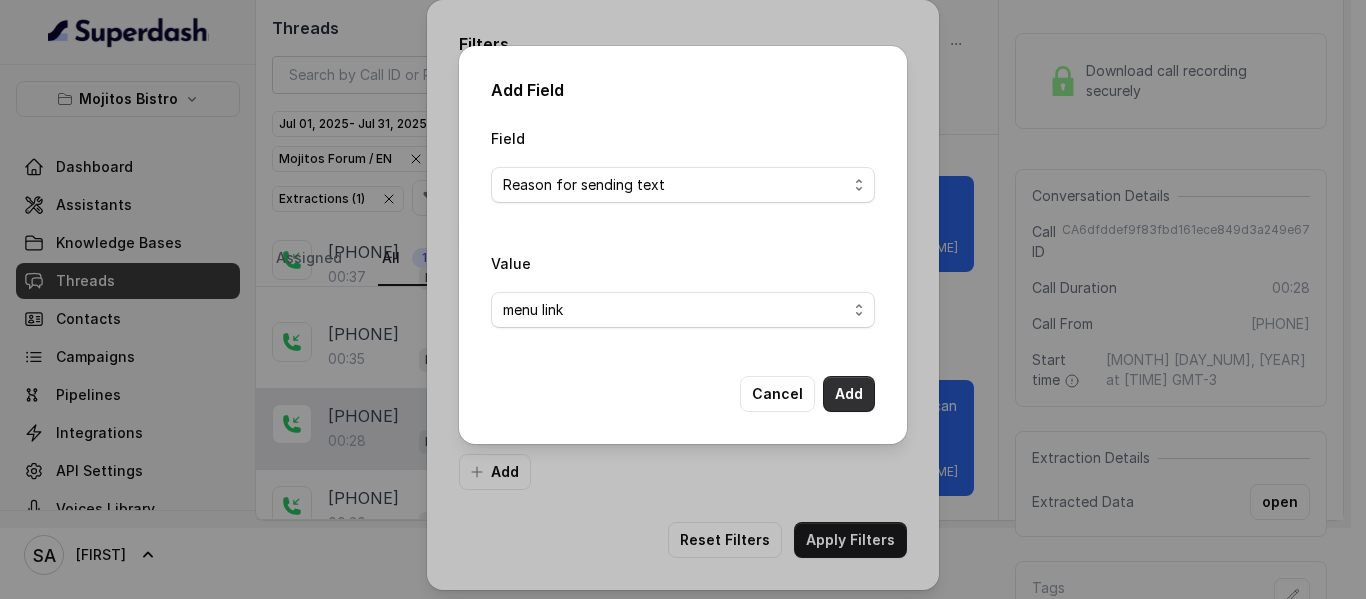 click on "Add" at bounding box center (849, 394) 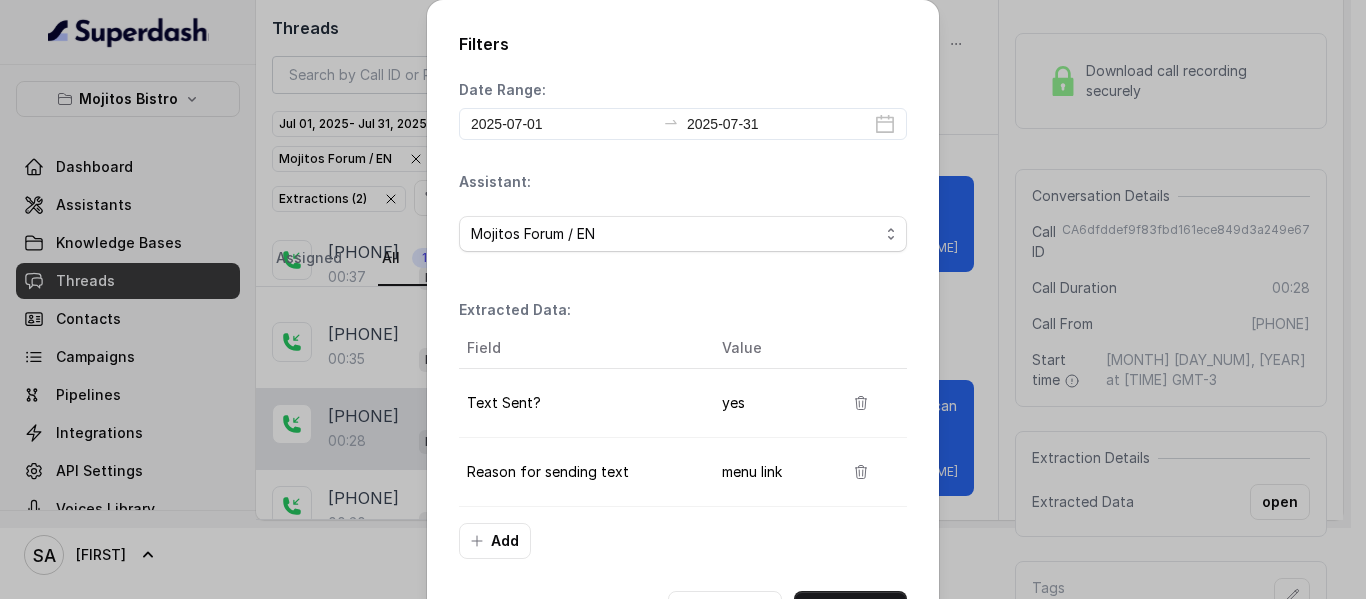 scroll, scrollTop: 76, scrollLeft: 0, axis: vertical 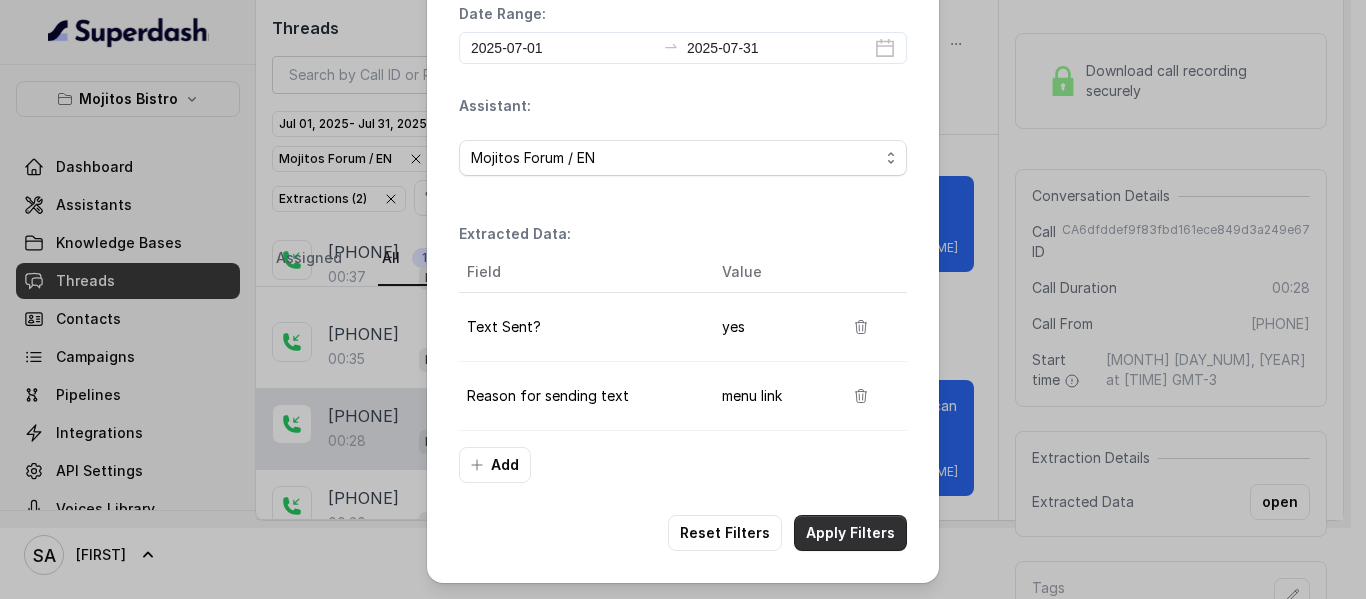 click on "Apply Filters" at bounding box center (850, 533) 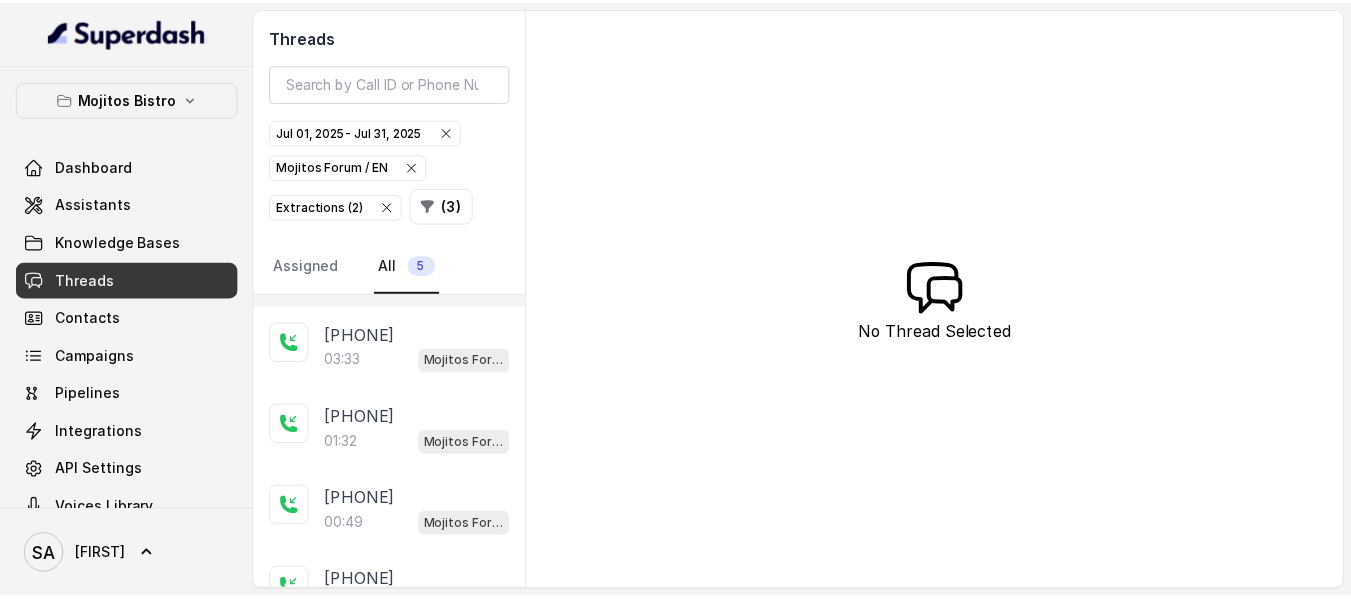 scroll, scrollTop: 93, scrollLeft: 0, axis: vertical 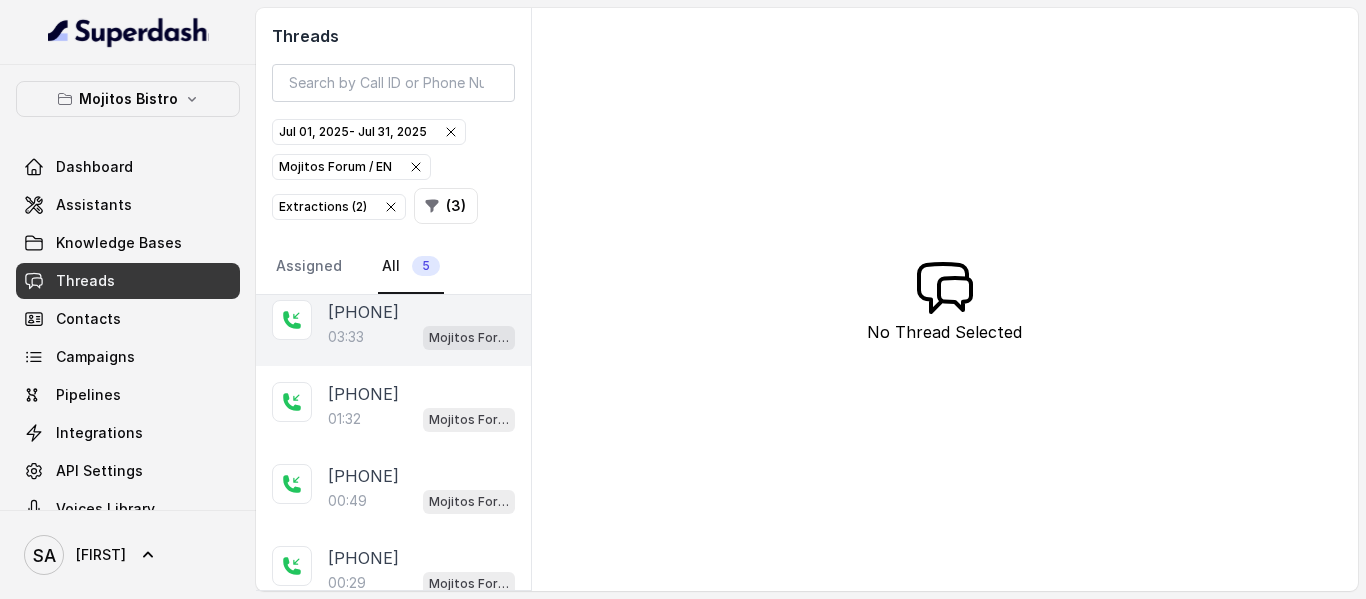 click on "[PHONE]" at bounding box center (363, 312) 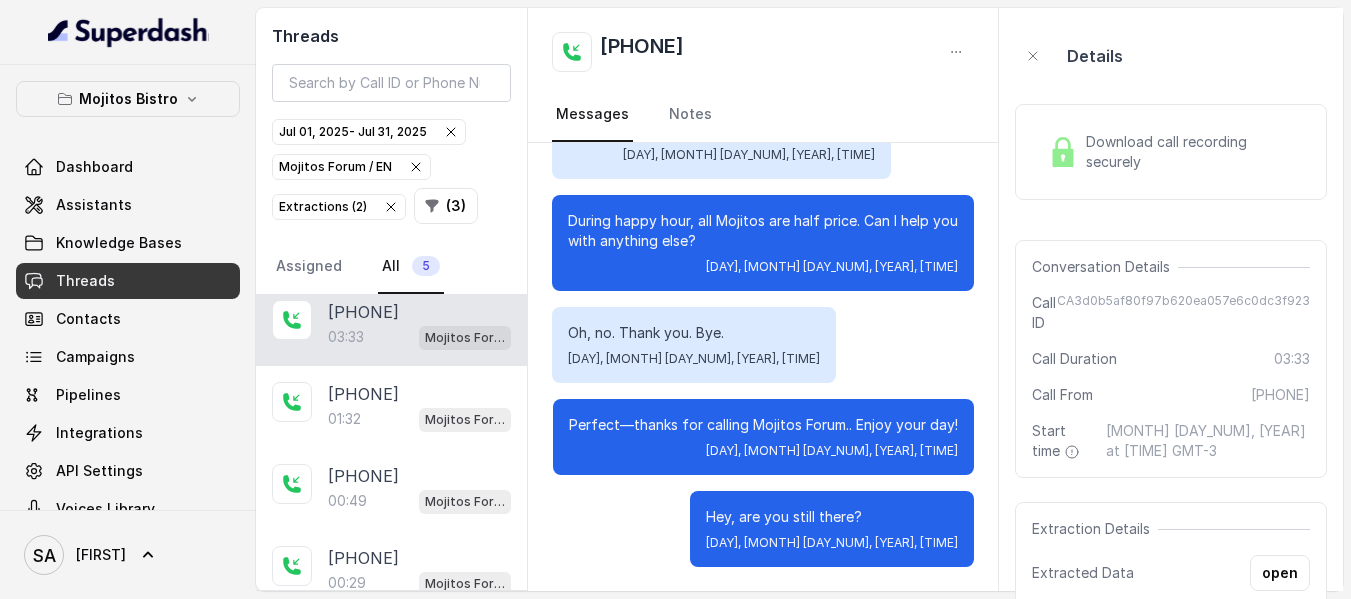 scroll, scrollTop: 3462, scrollLeft: 0, axis: vertical 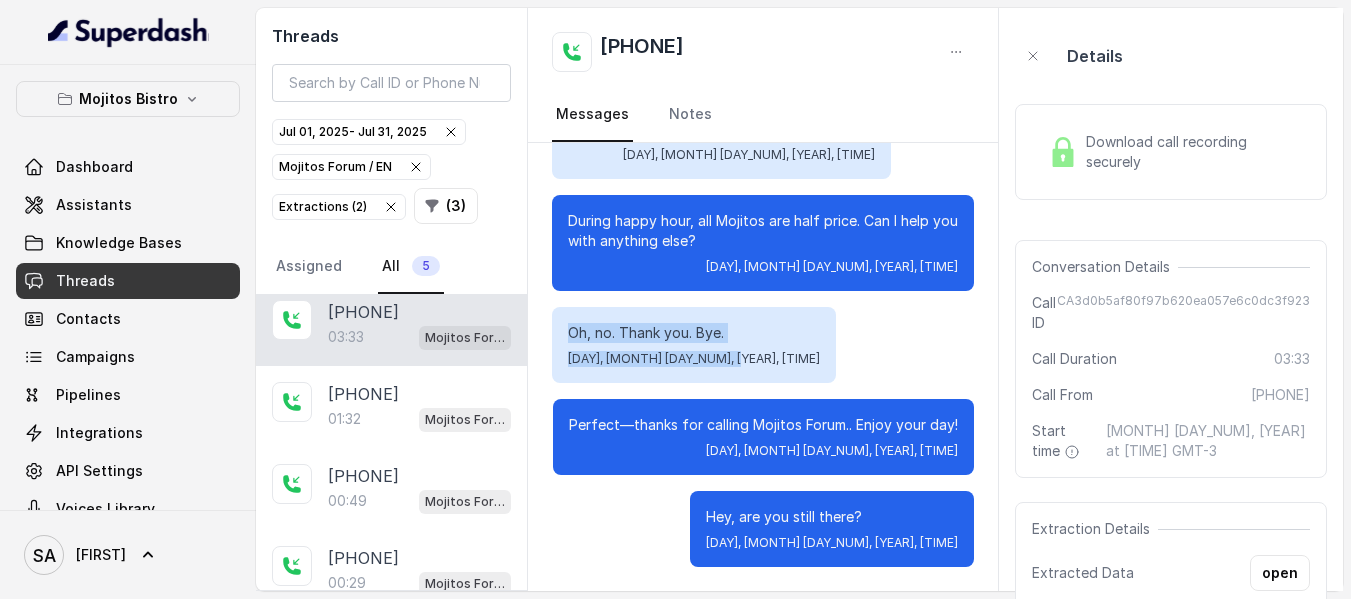 drag, startPoint x: 570, startPoint y: 342, endPoint x: 728, endPoint y: 351, distance: 158.25612 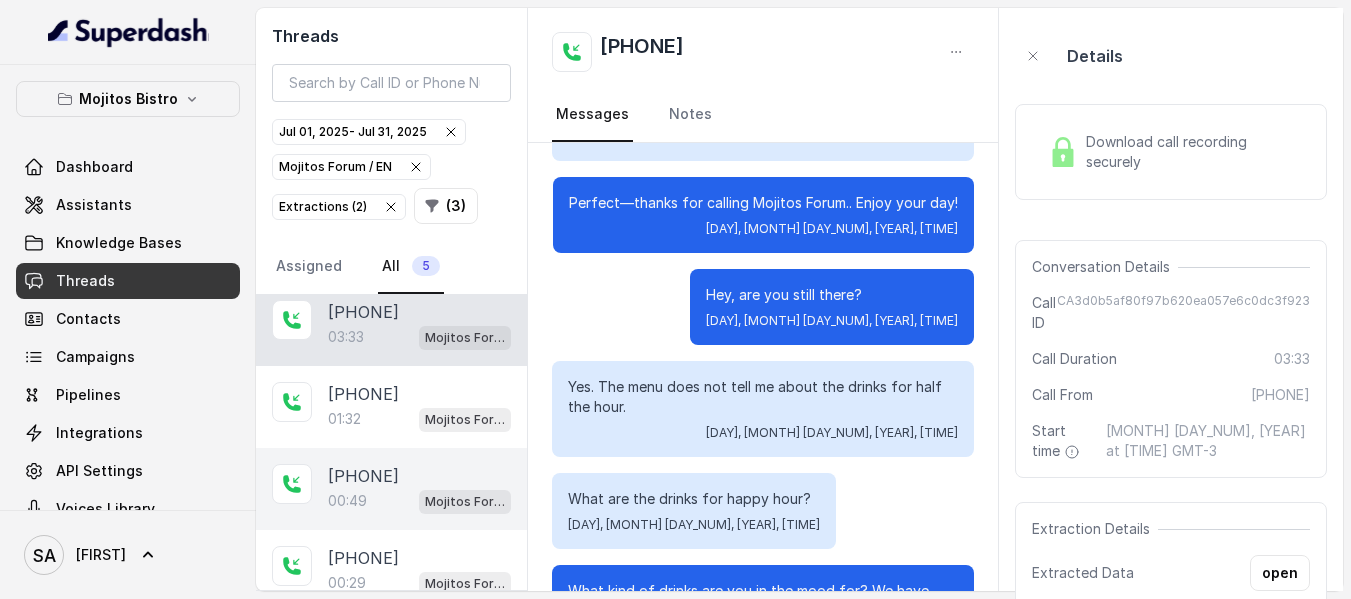 scroll, scrollTop: 2851, scrollLeft: 0, axis: vertical 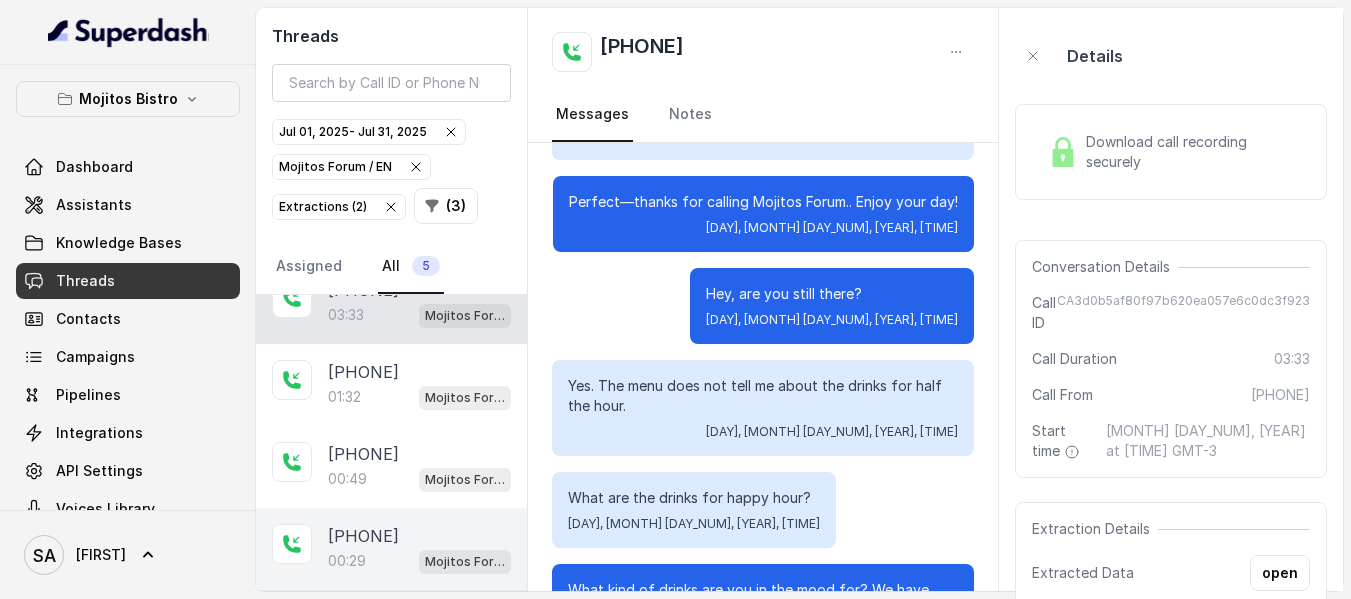 click on "[PHONE]" at bounding box center [363, 536] 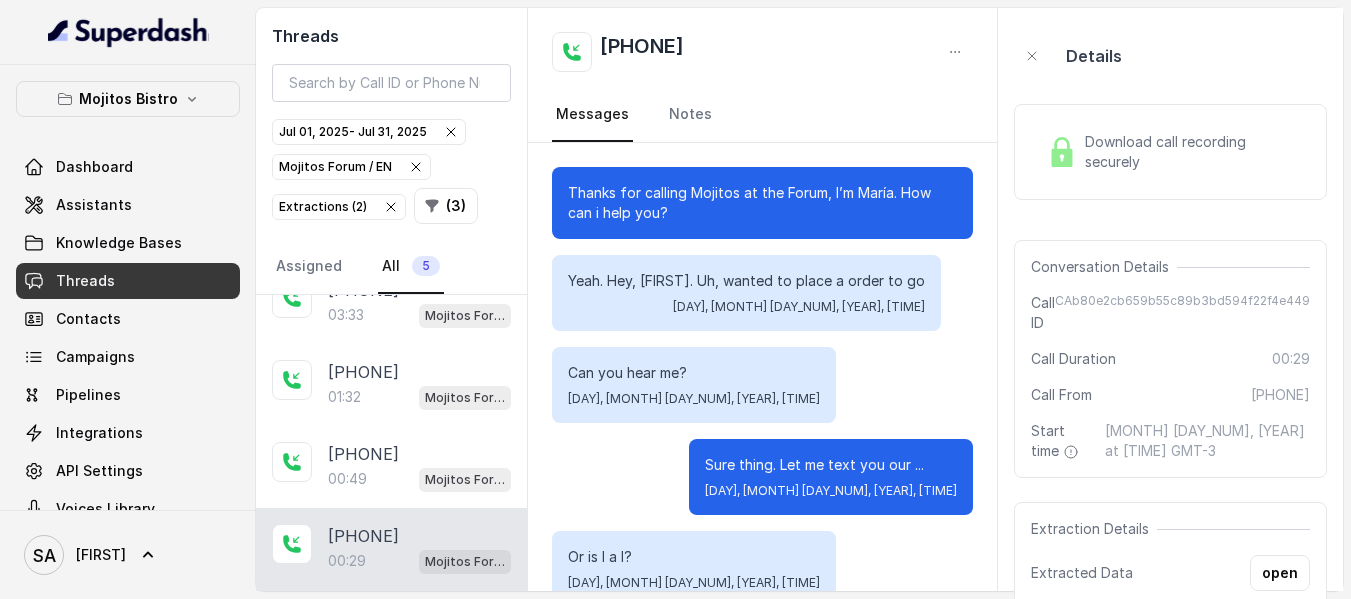 scroll, scrollTop: 132, scrollLeft: 0, axis: vertical 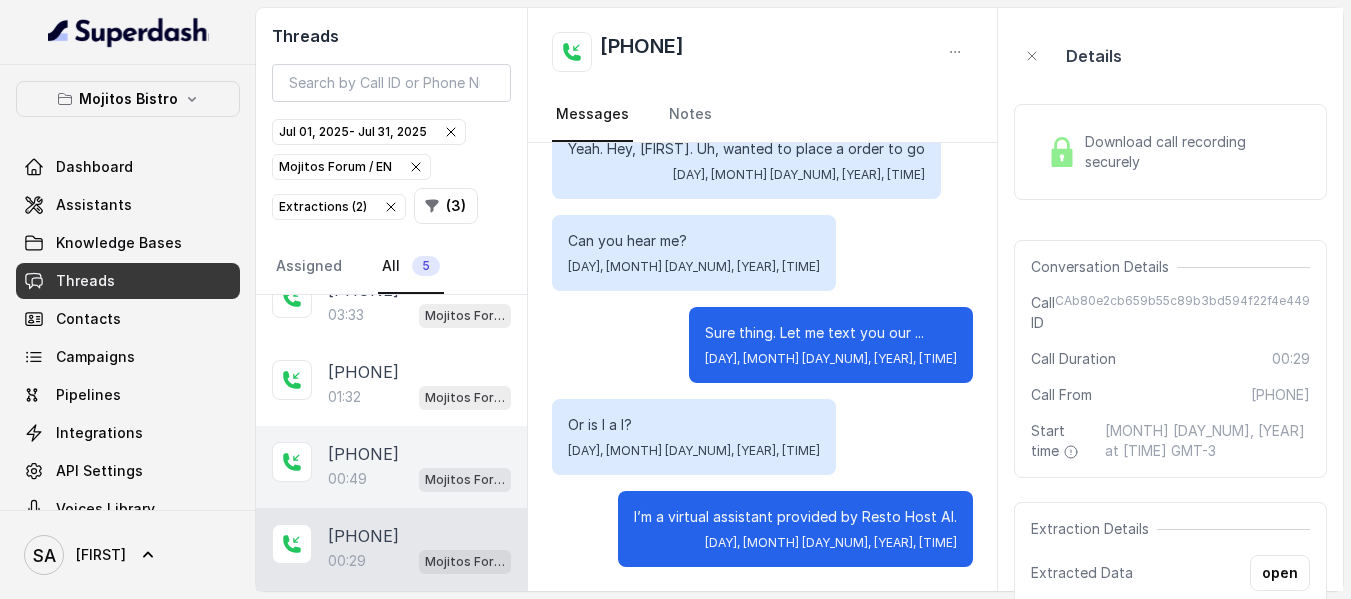 click on "[PHONE]" at bounding box center [363, 454] 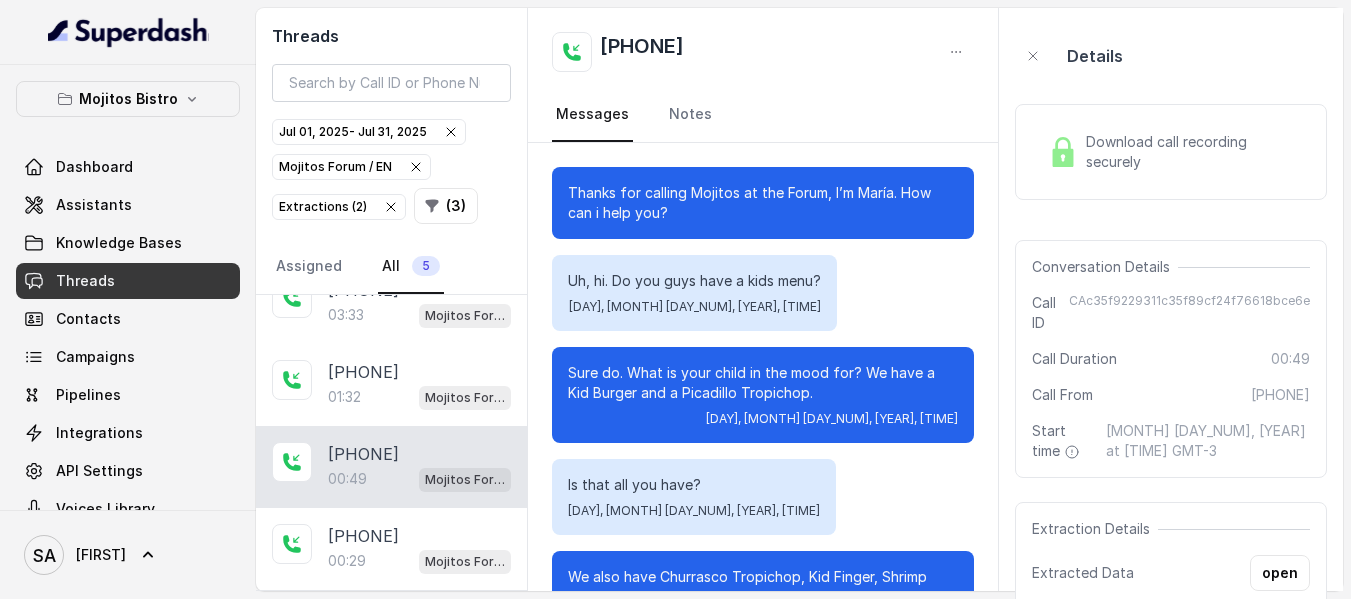 scroll, scrollTop: 436, scrollLeft: 0, axis: vertical 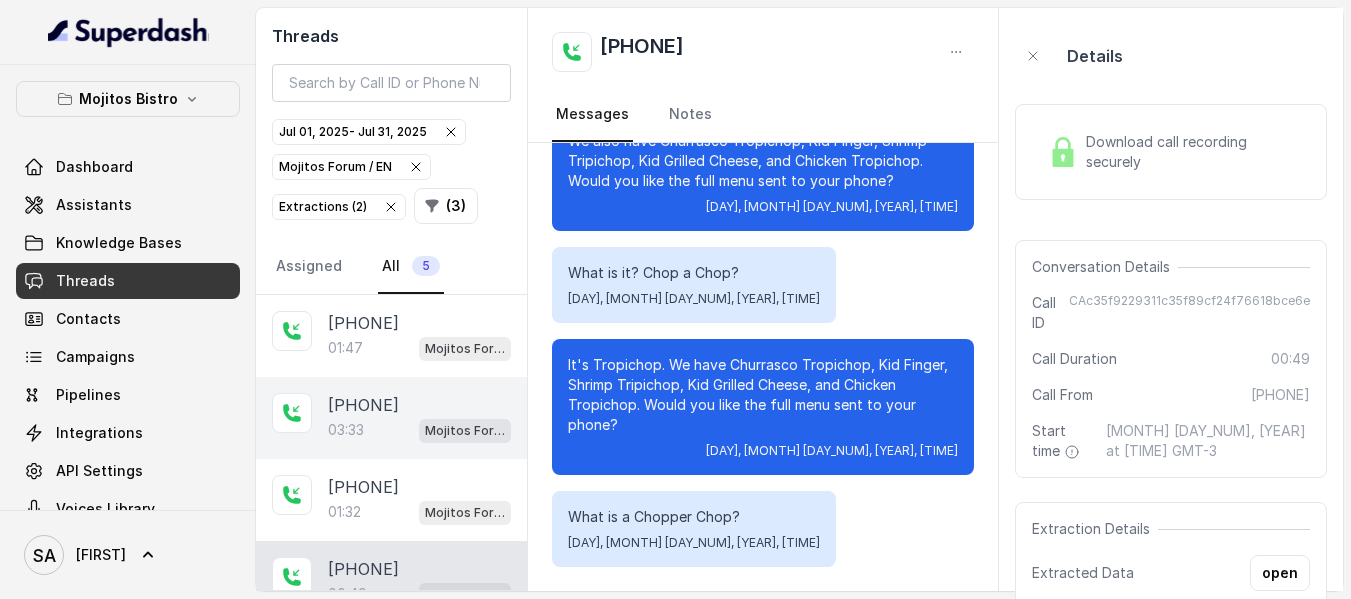 click on "[PHONE]" at bounding box center (363, 405) 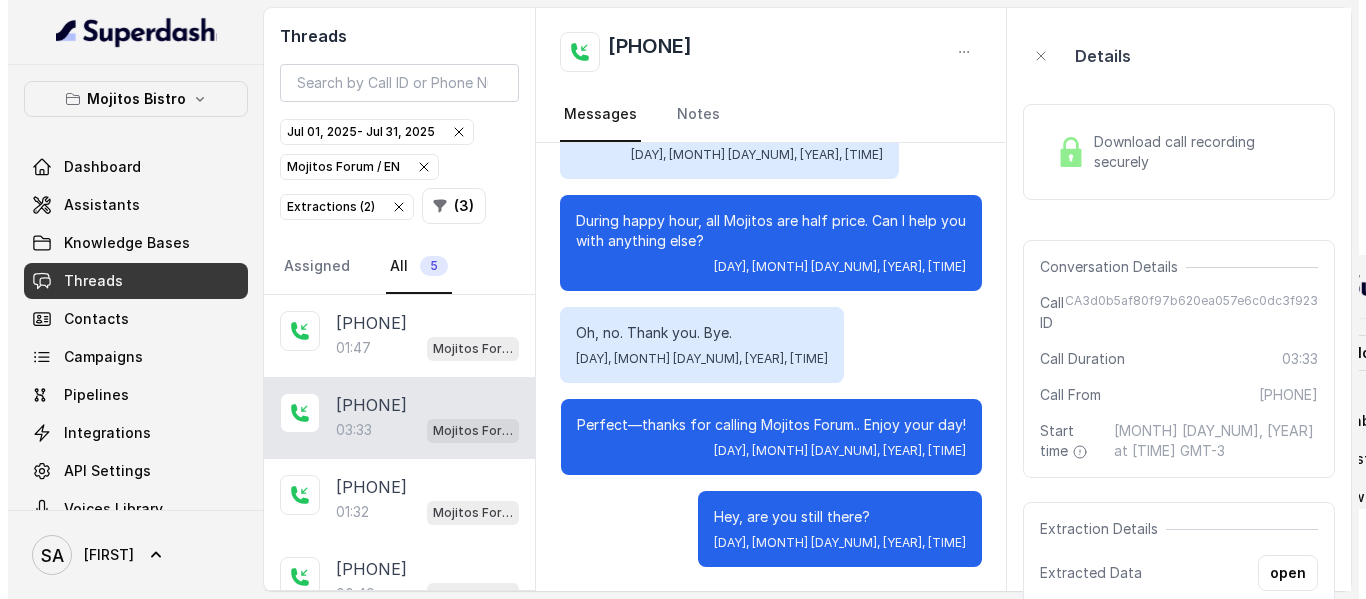 scroll, scrollTop: 3472, scrollLeft: 0, axis: vertical 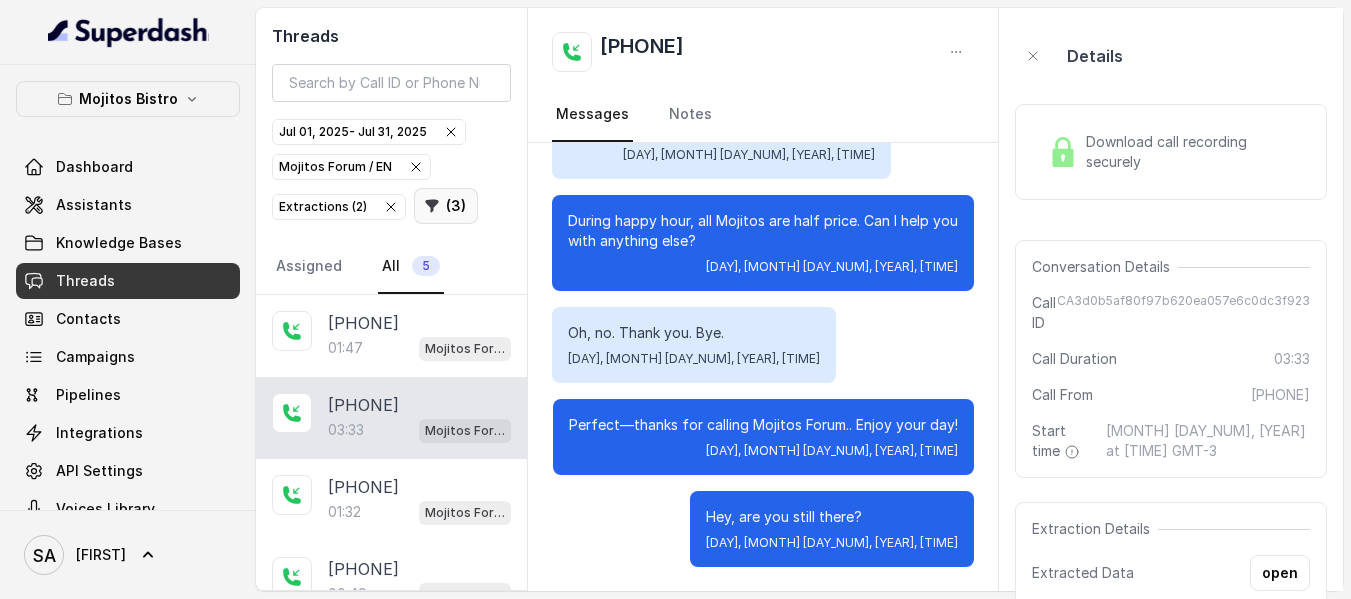 click on "( 3 )" at bounding box center (446, 206) 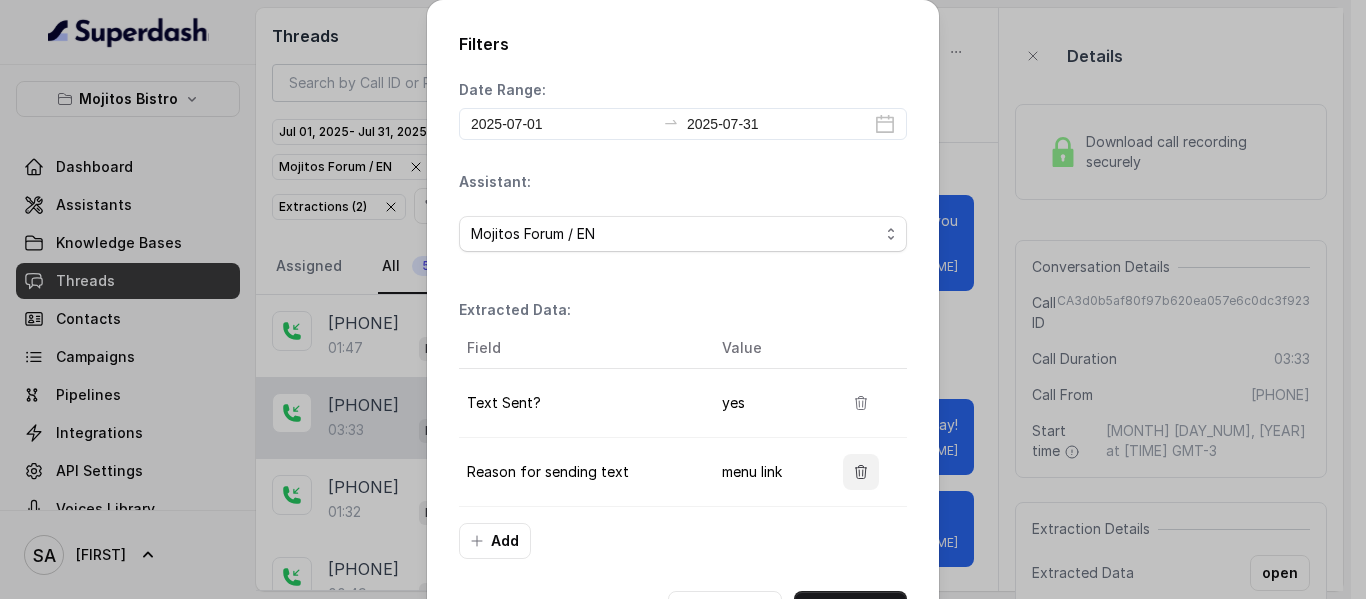 click at bounding box center (861, 472) 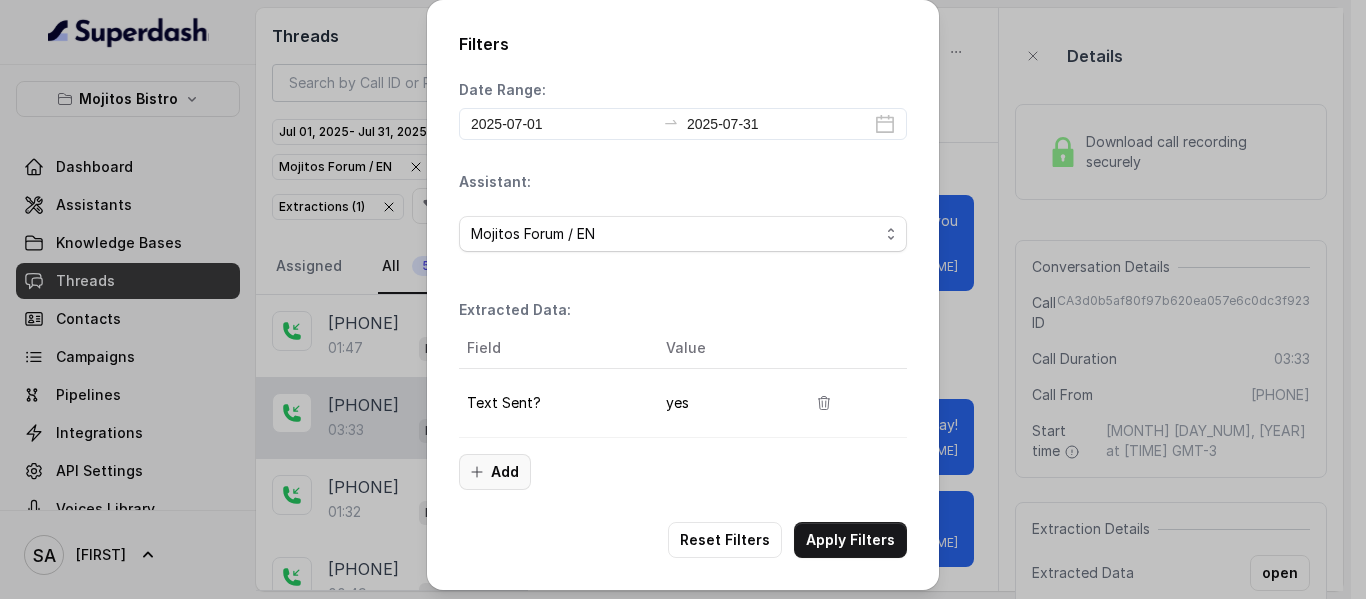 click on "Add" at bounding box center [495, 472] 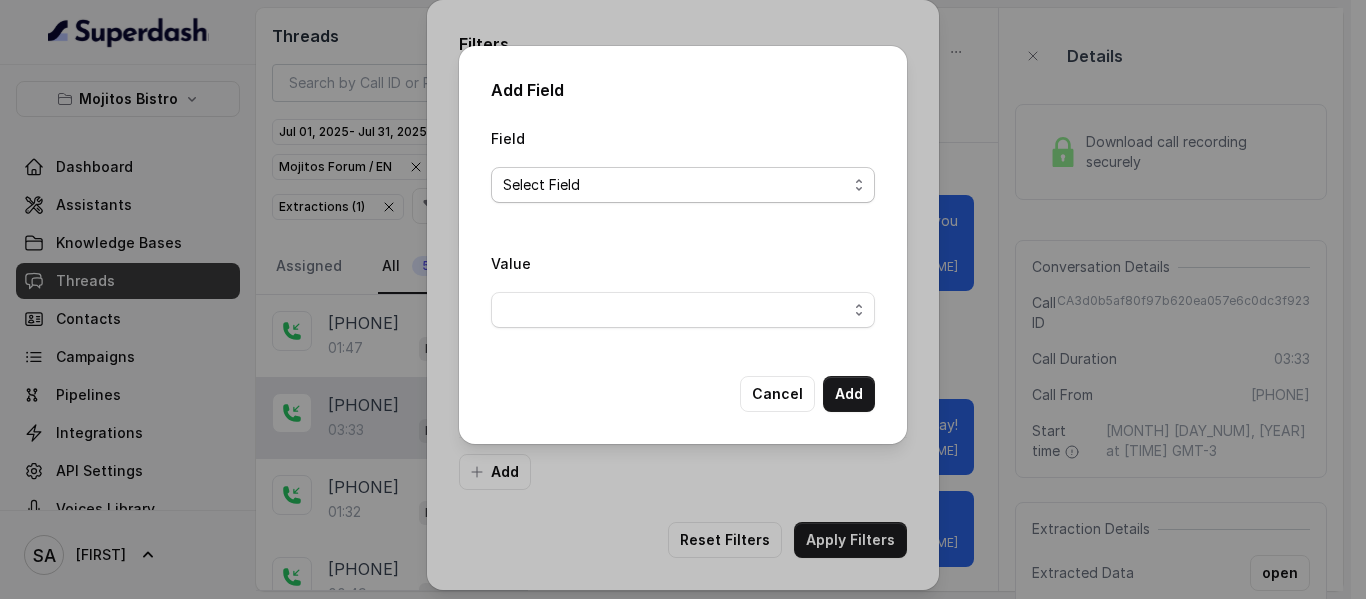 click on "Select Field" at bounding box center (675, 185) 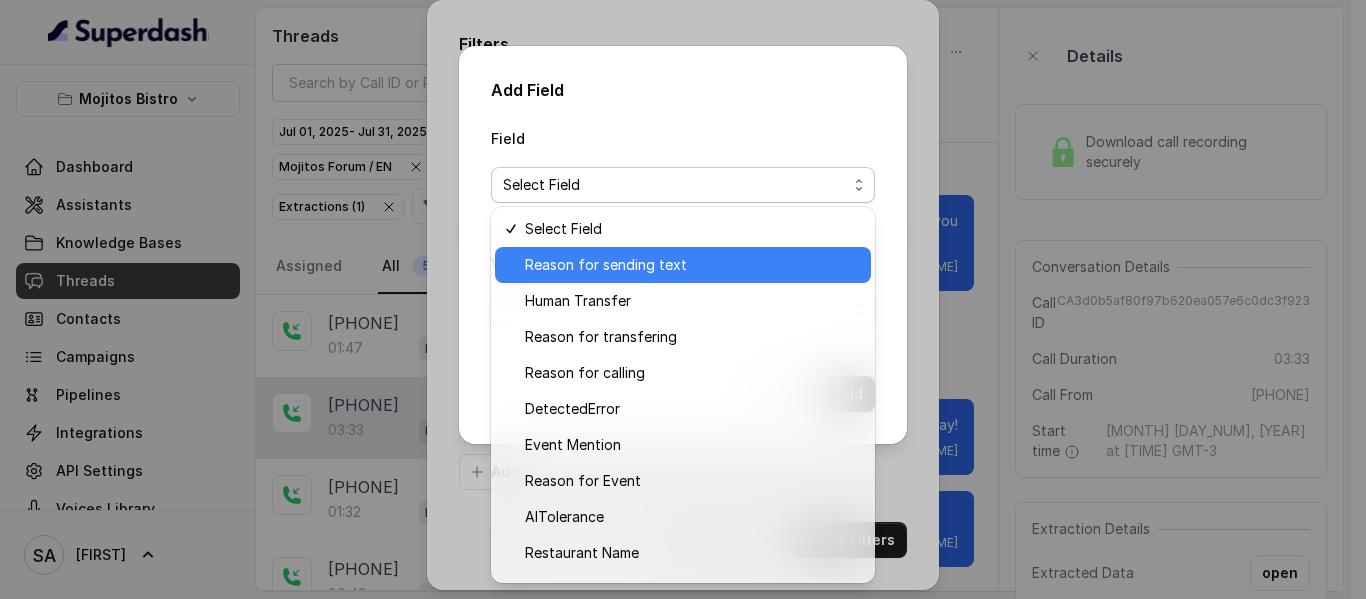 click on "Reason for sending text" at bounding box center [606, 265] 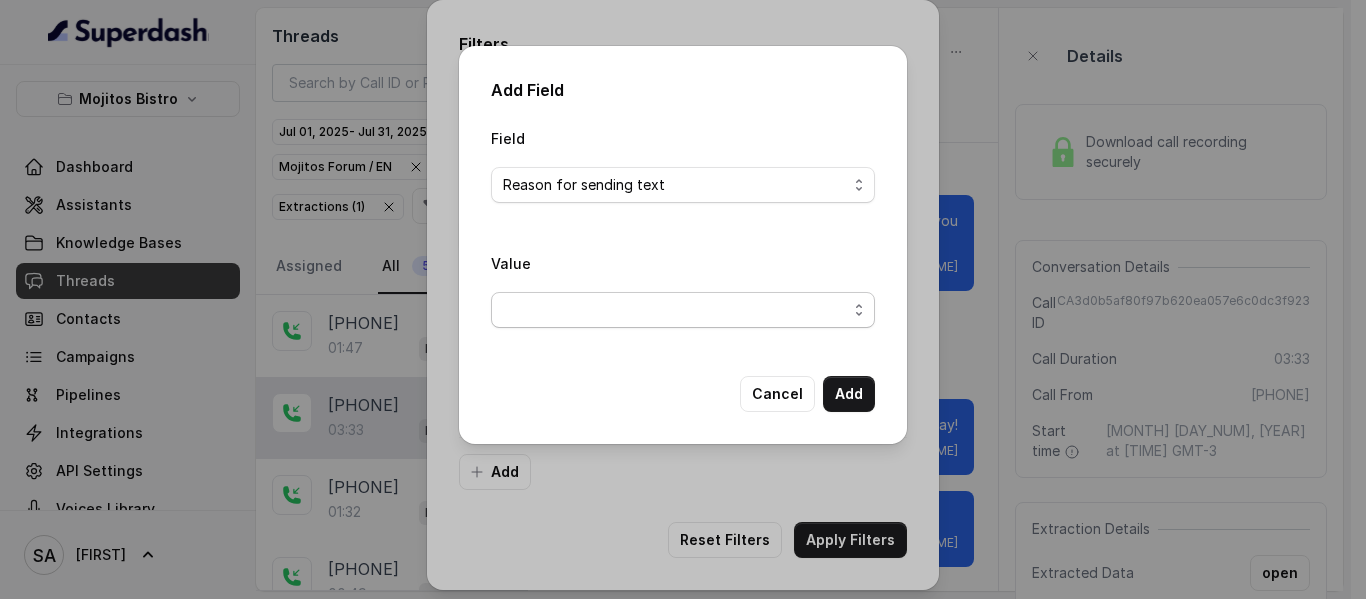 click at bounding box center (683, 310) 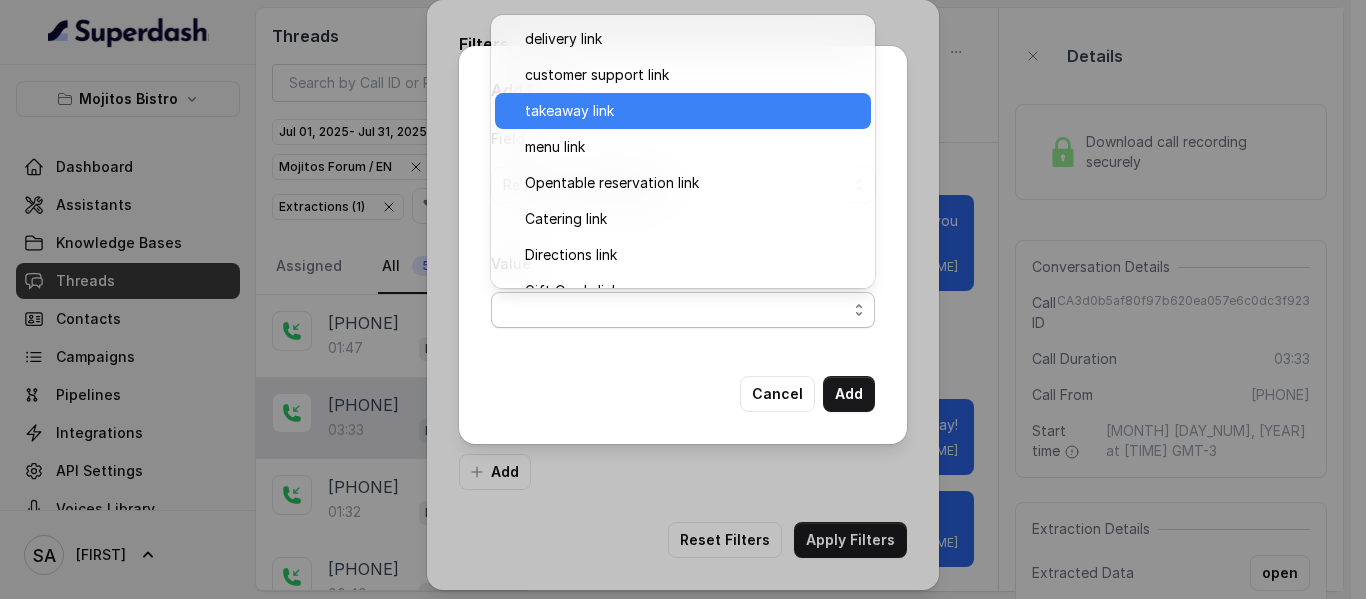 scroll, scrollTop: 59, scrollLeft: 0, axis: vertical 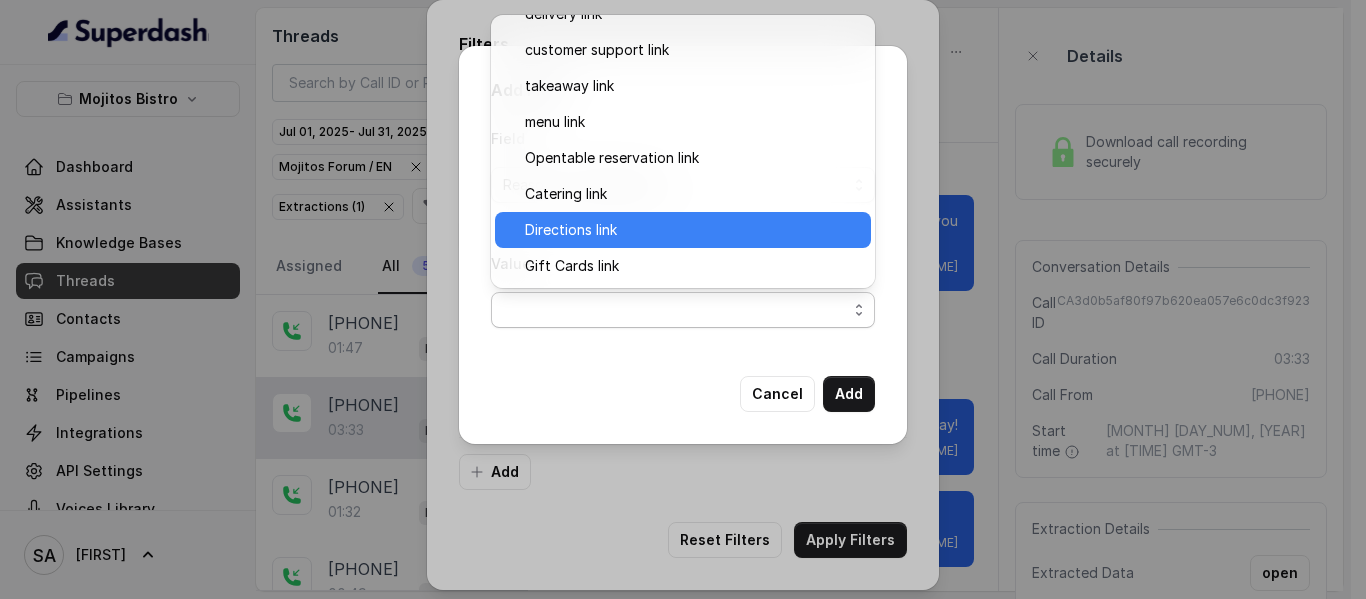 click on "Directions link" at bounding box center (571, 230) 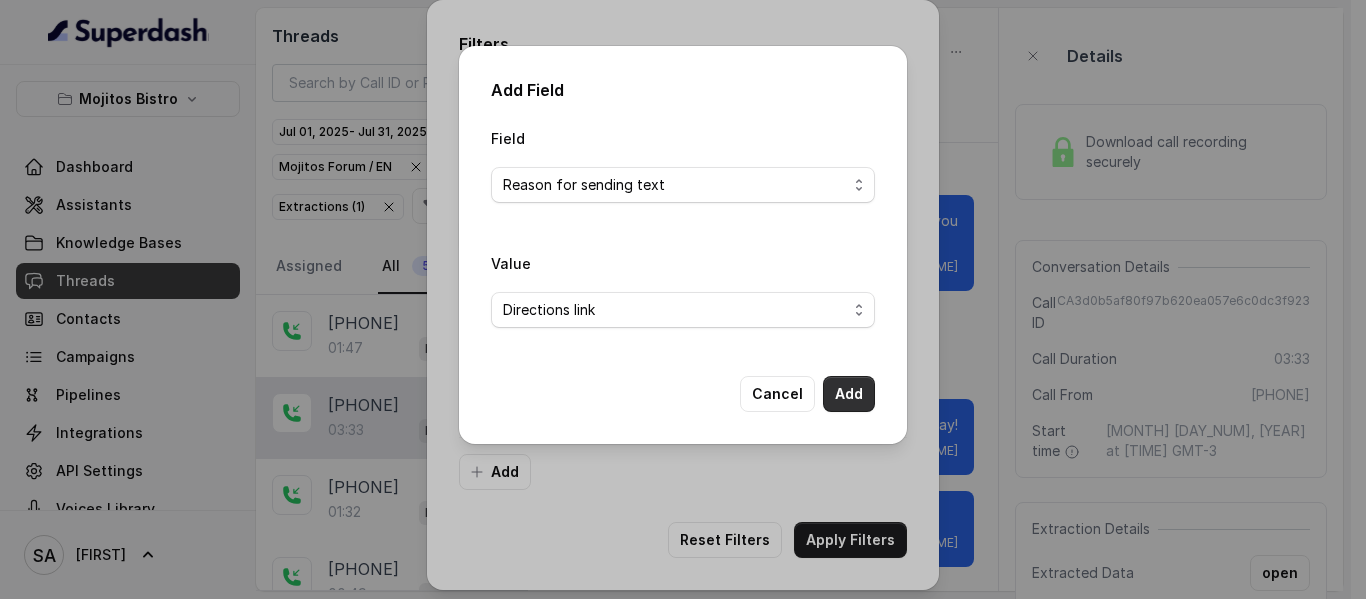 click on "Add" at bounding box center [849, 394] 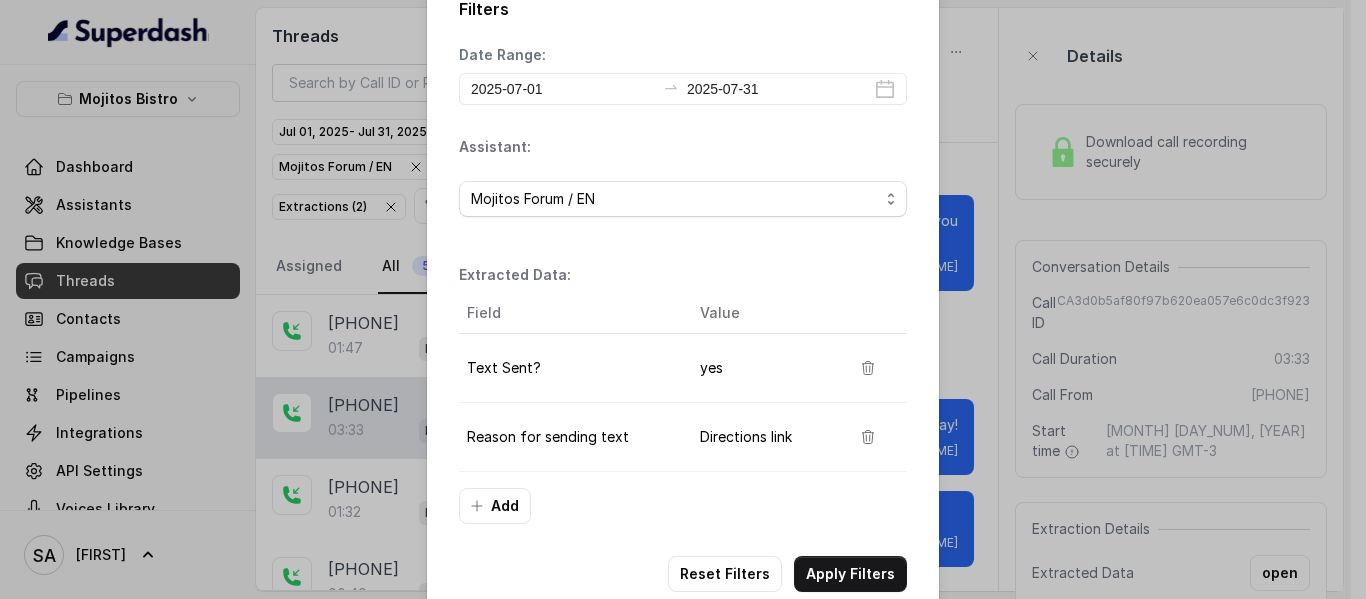 scroll, scrollTop: 36, scrollLeft: 0, axis: vertical 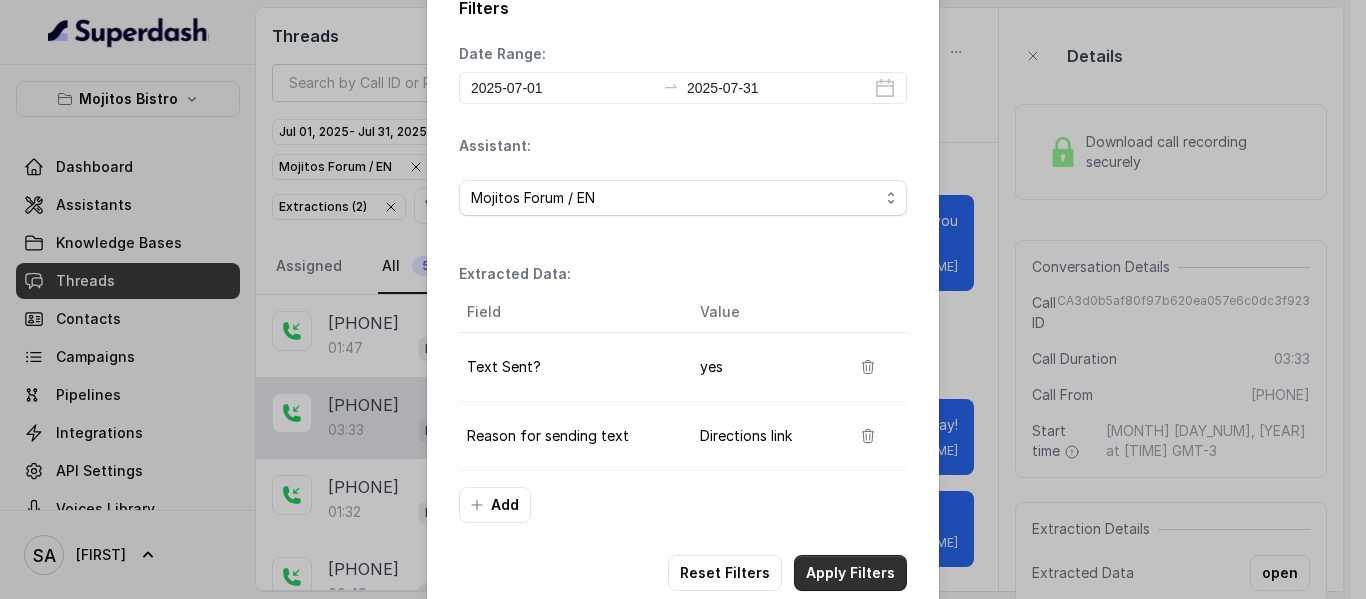 click on "Apply Filters" at bounding box center (850, 573) 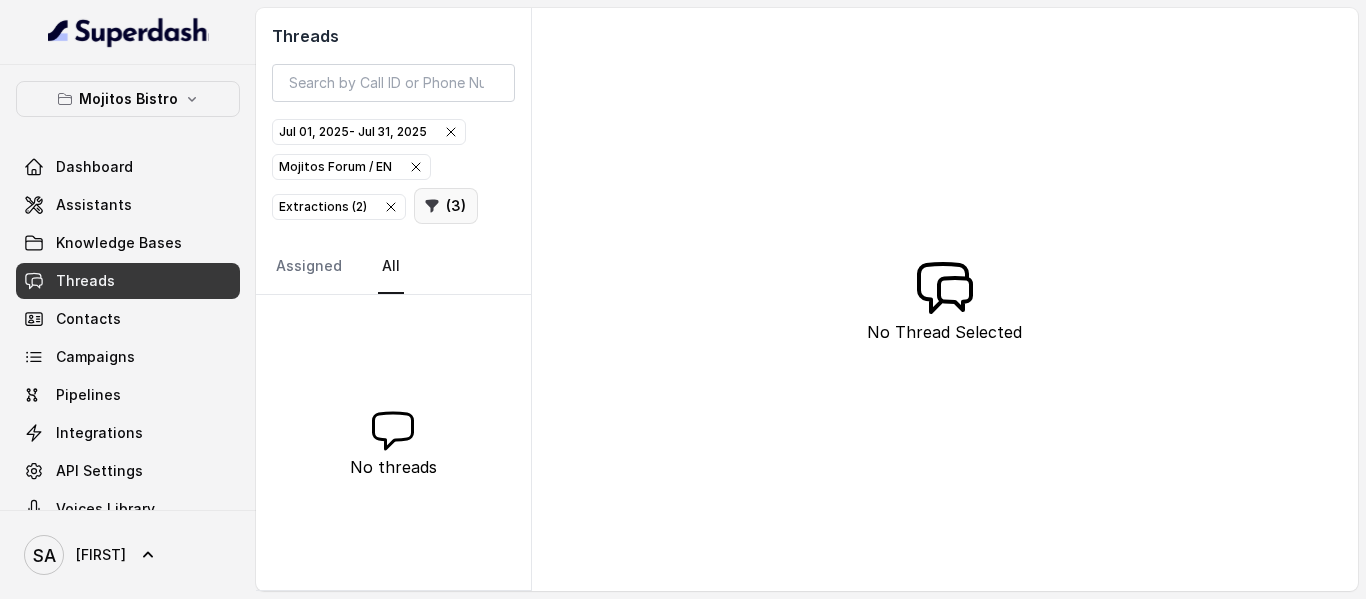 click 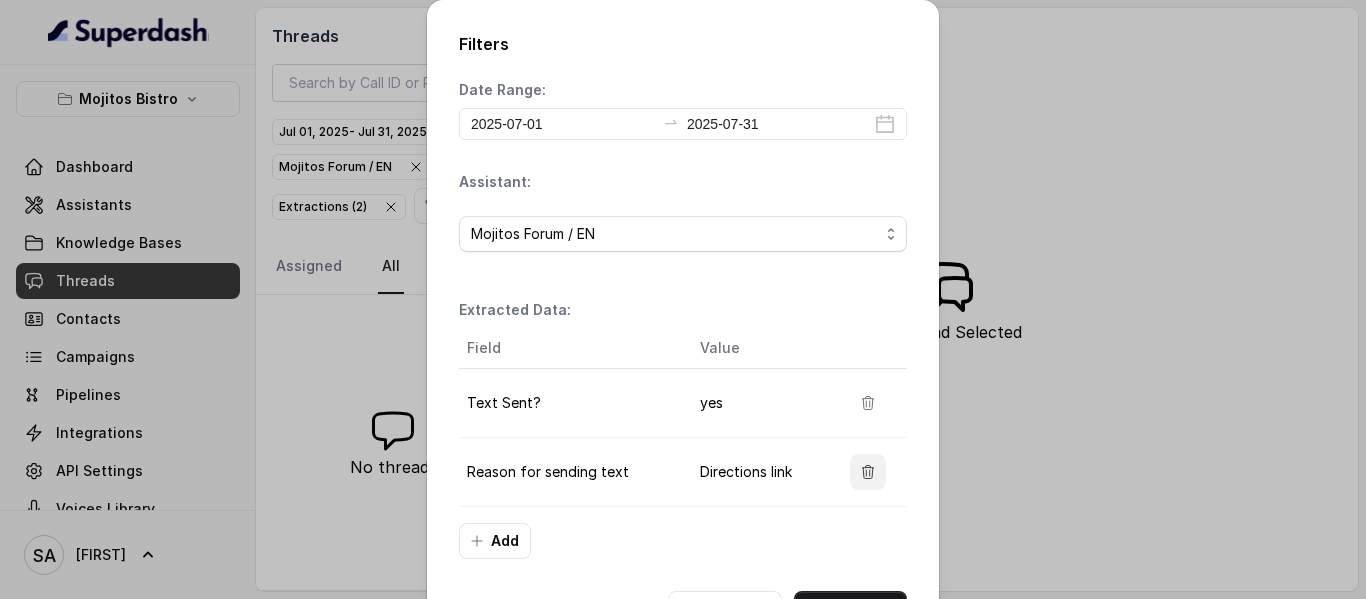 click 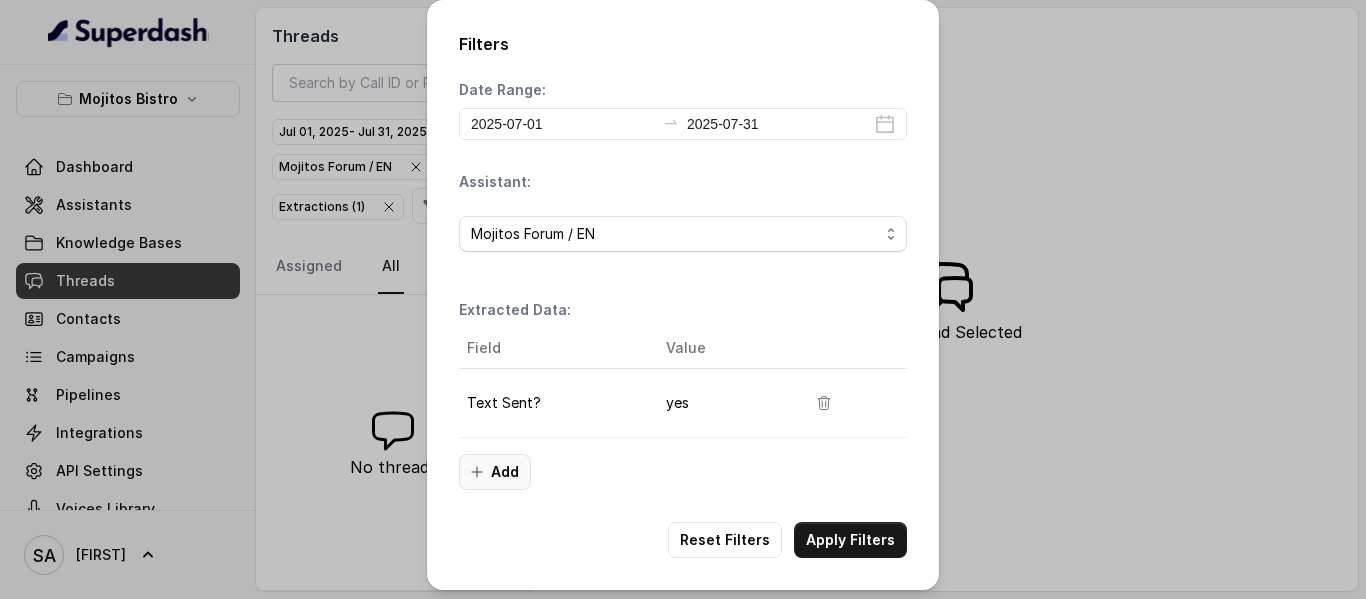 click on "Add" at bounding box center [495, 472] 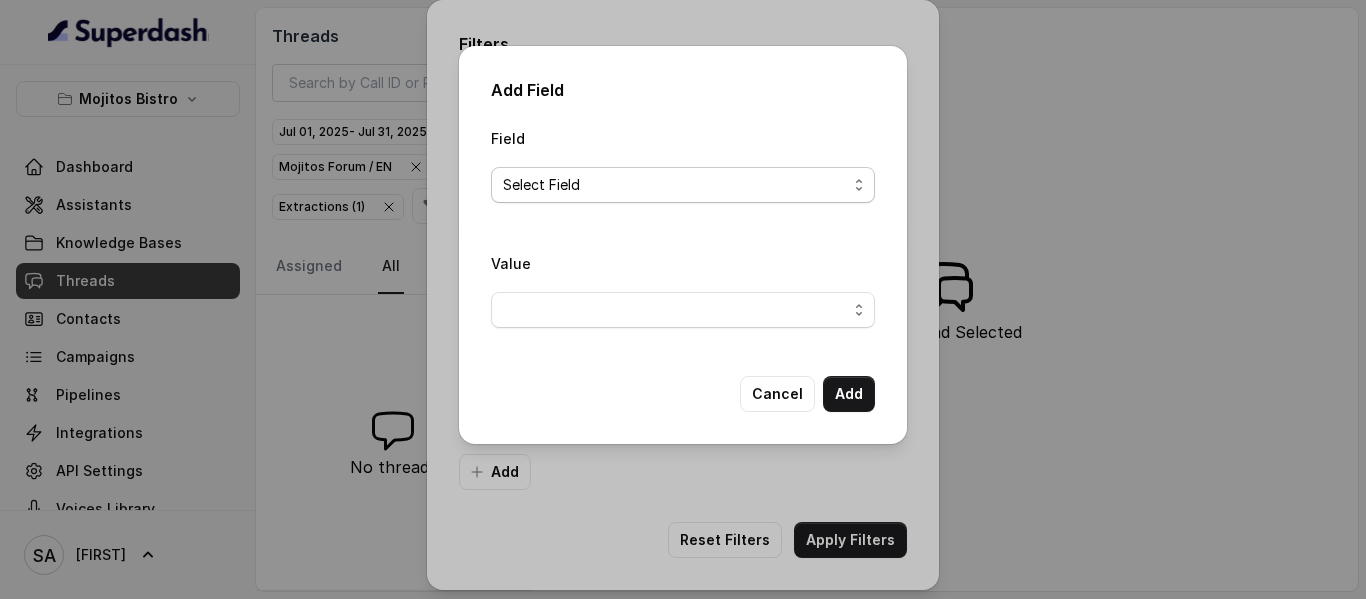 click on "Select Field" at bounding box center (675, 185) 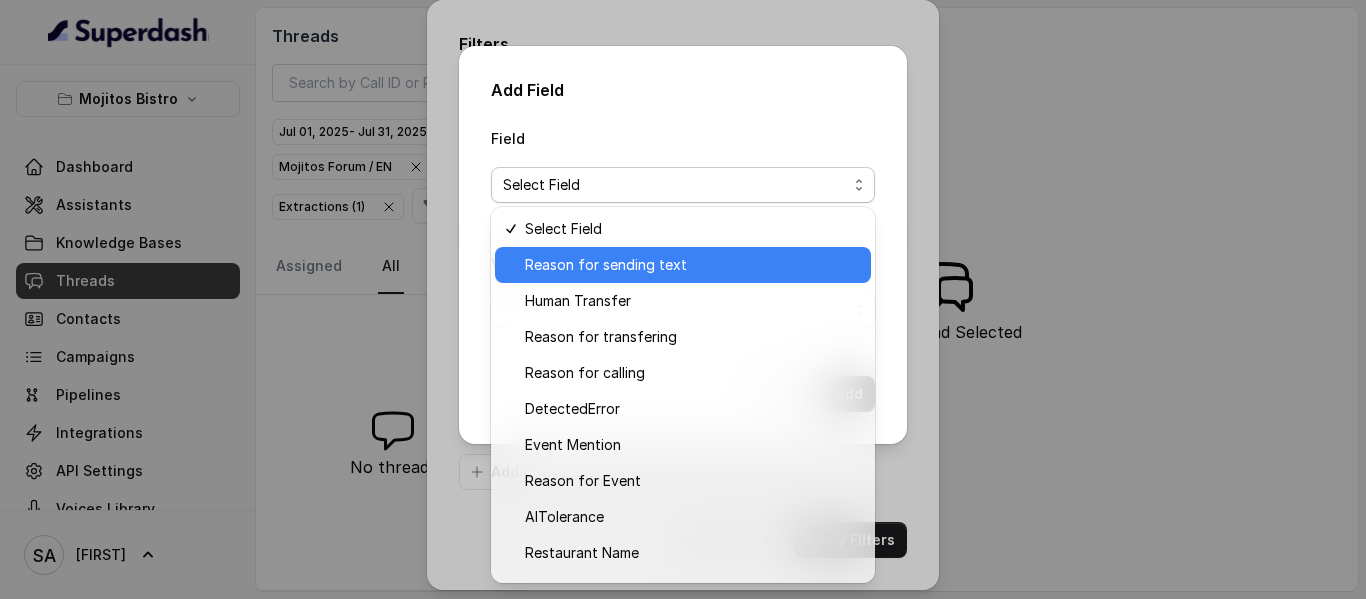 click on "Reason for sending text" at bounding box center (683, 265) 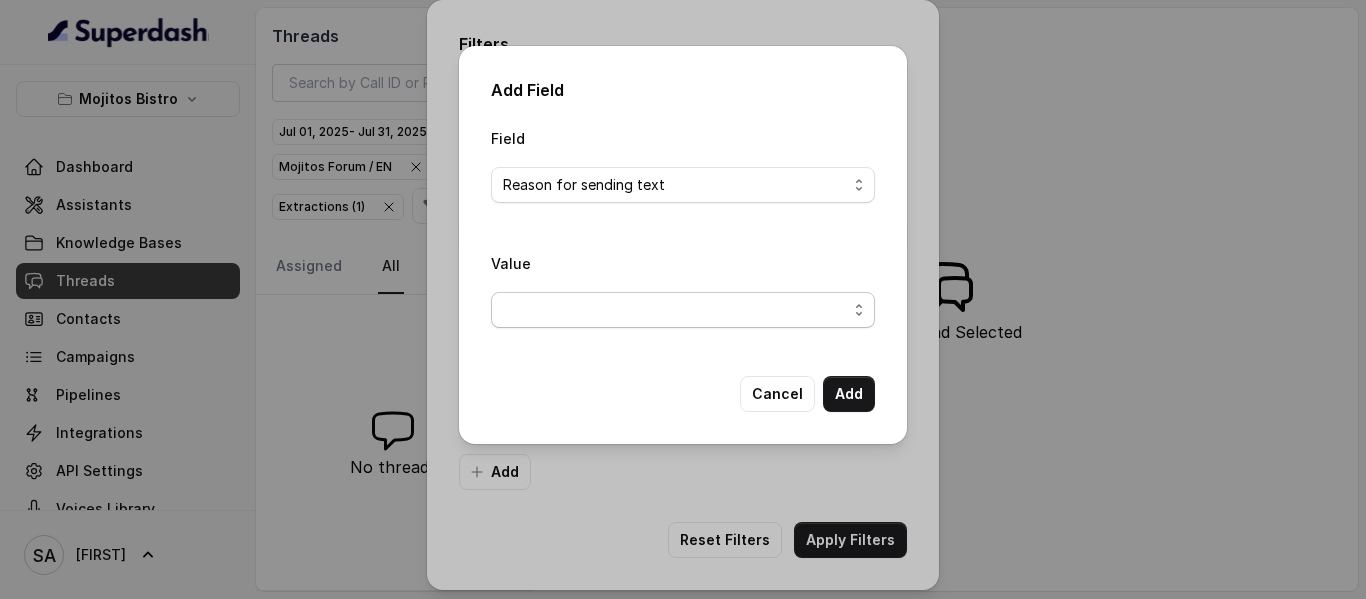 click at bounding box center (683, 310) 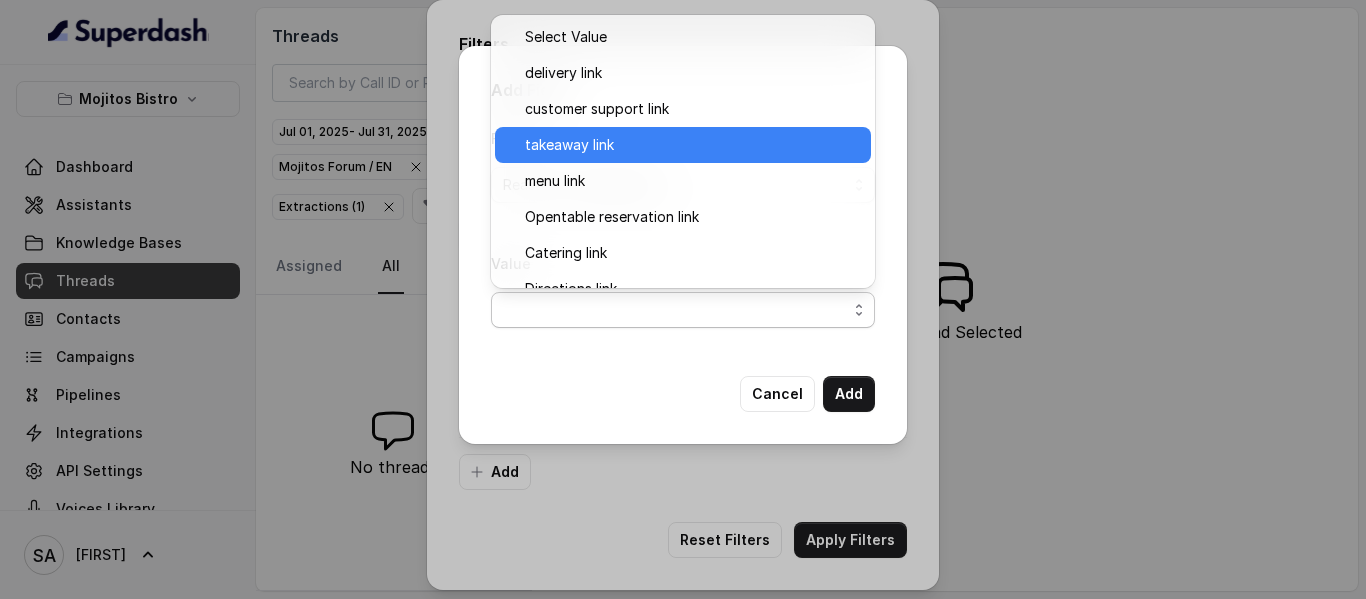 scroll, scrollTop: 59, scrollLeft: 0, axis: vertical 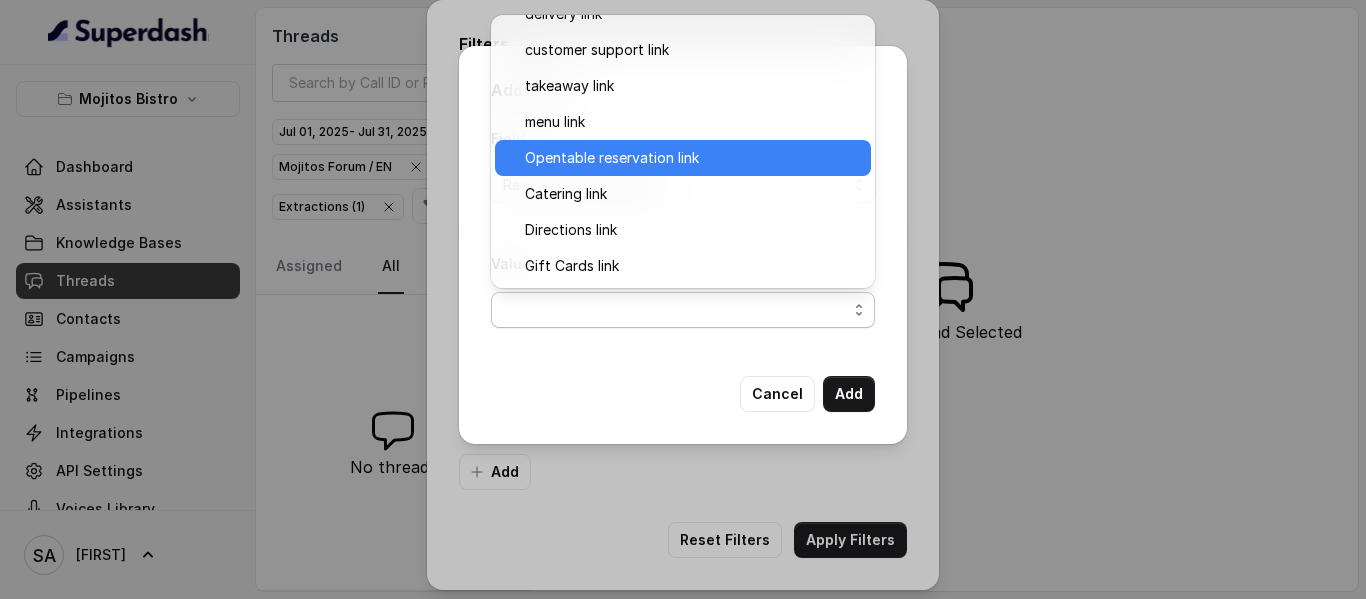 click on "Opentable reservation link" at bounding box center [612, 158] 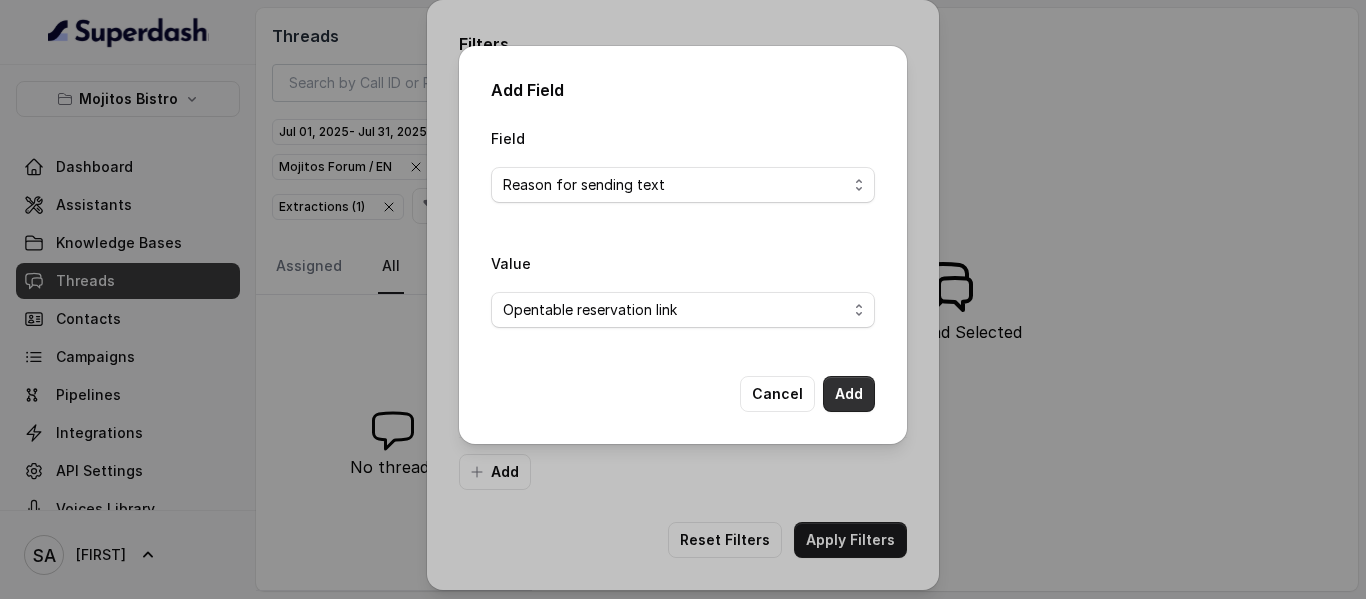 click on "Add" at bounding box center (849, 394) 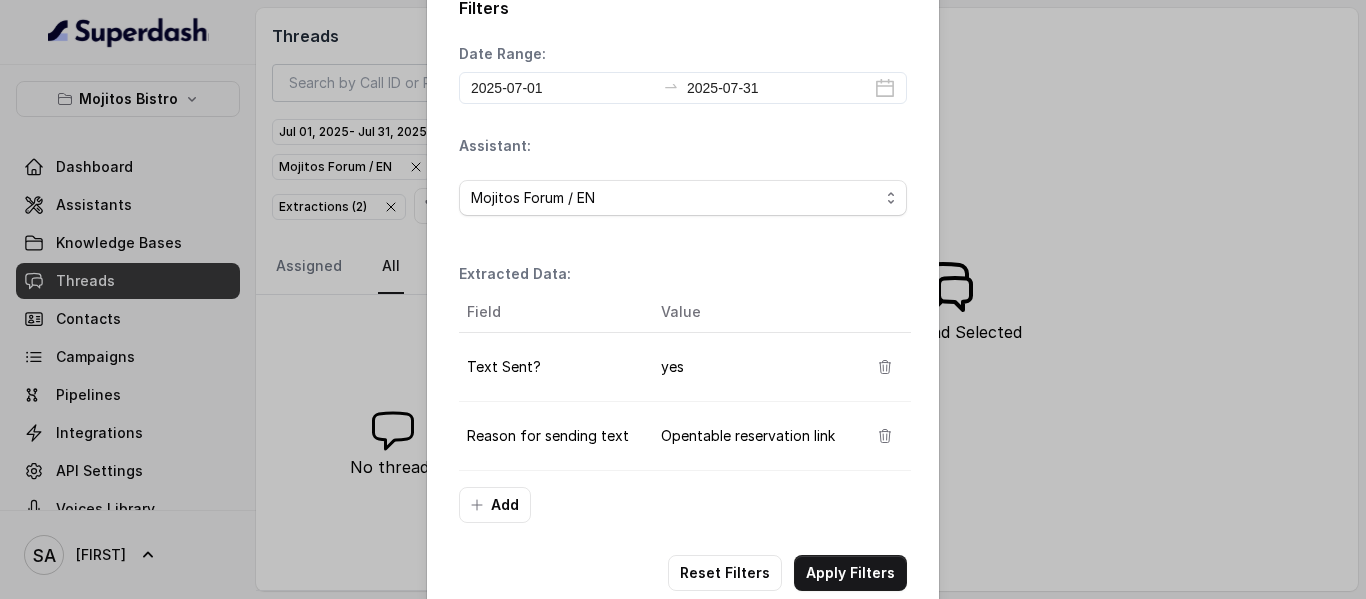scroll, scrollTop: 41, scrollLeft: 0, axis: vertical 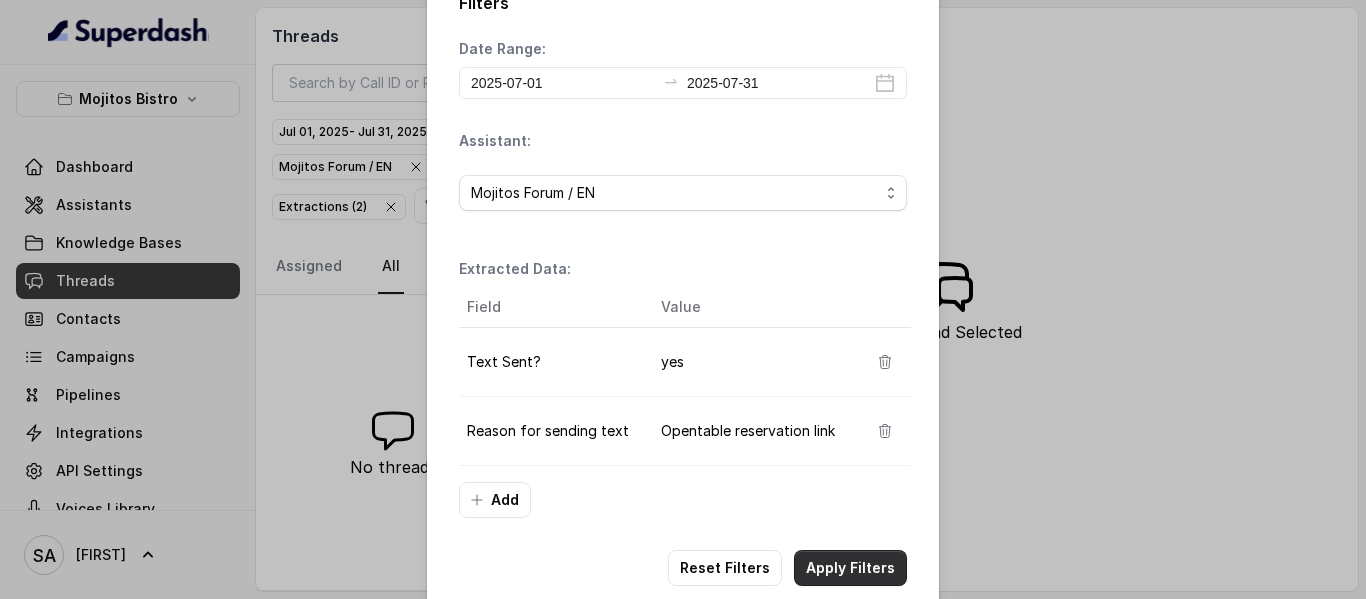 click on "Apply Filters" at bounding box center [850, 568] 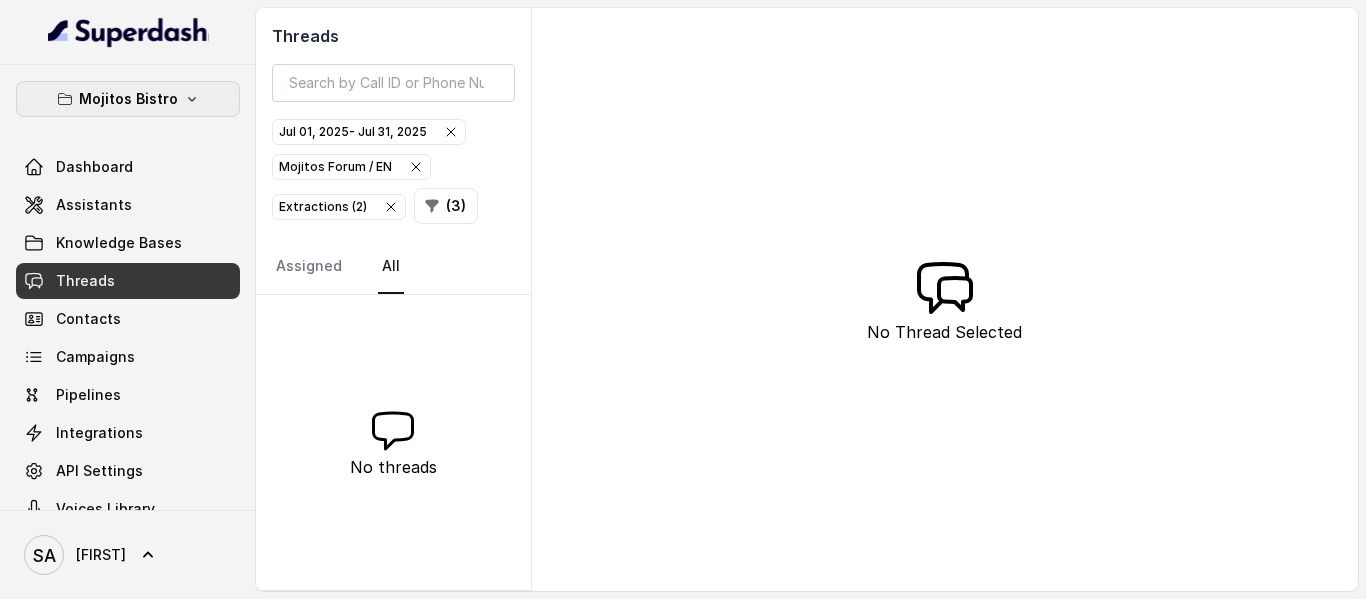 click on "Mojitos Bistro" at bounding box center (128, 99) 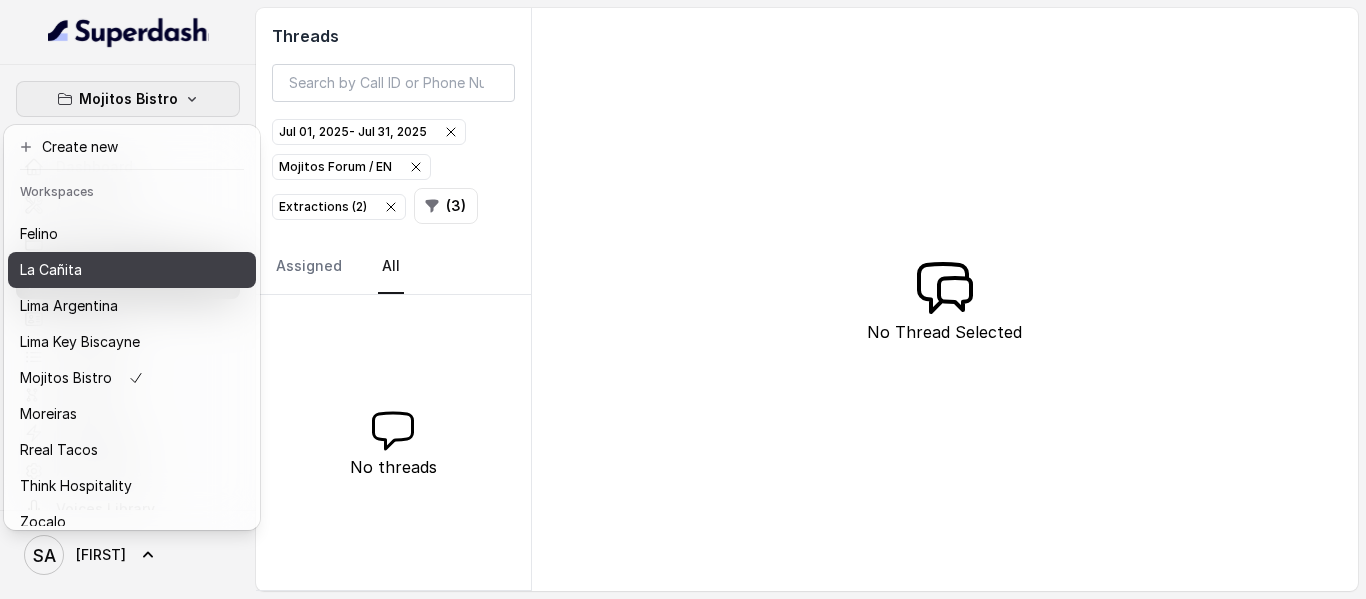 scroll, scrollTop: 127, scrollLeft: 0, axis: vertical 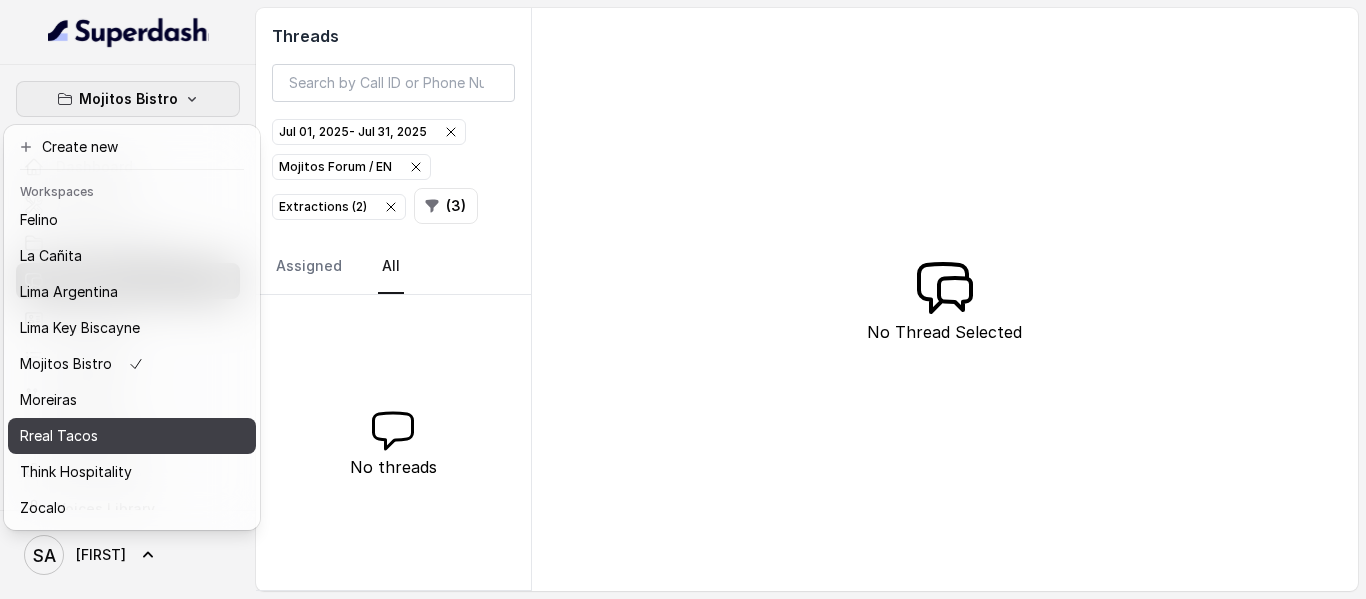 click on "Rreal Tacos" at bounding box center (59, 436) 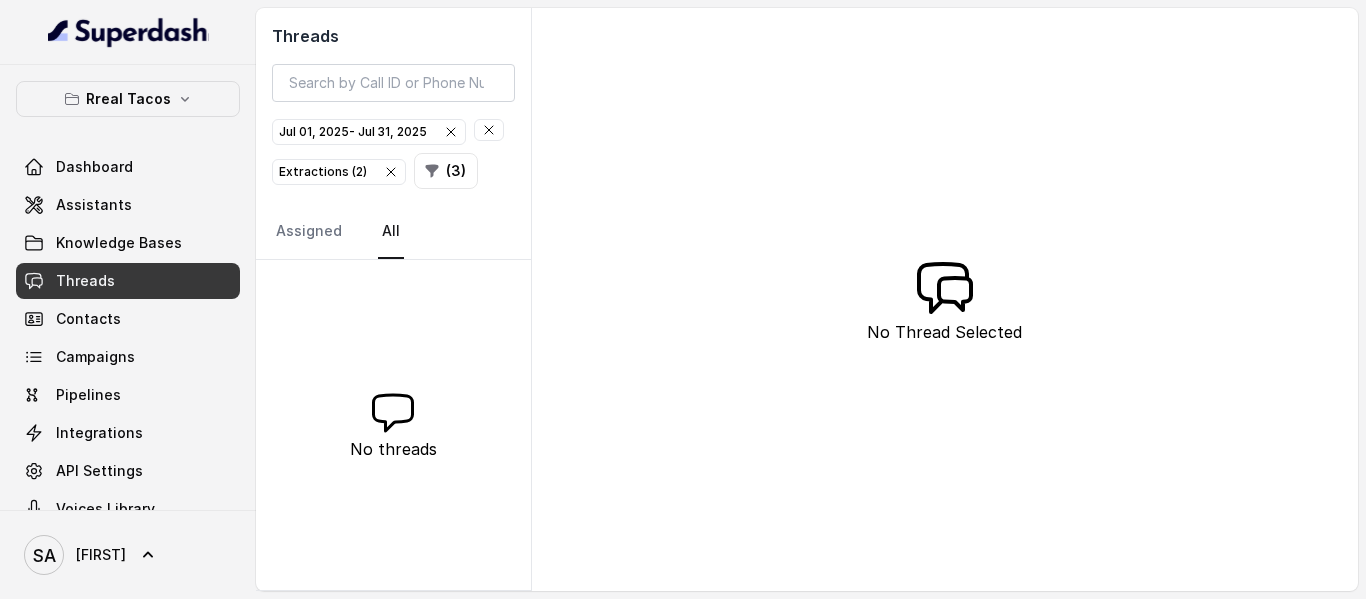 click on "Threads" at bounding box center (85, 281) 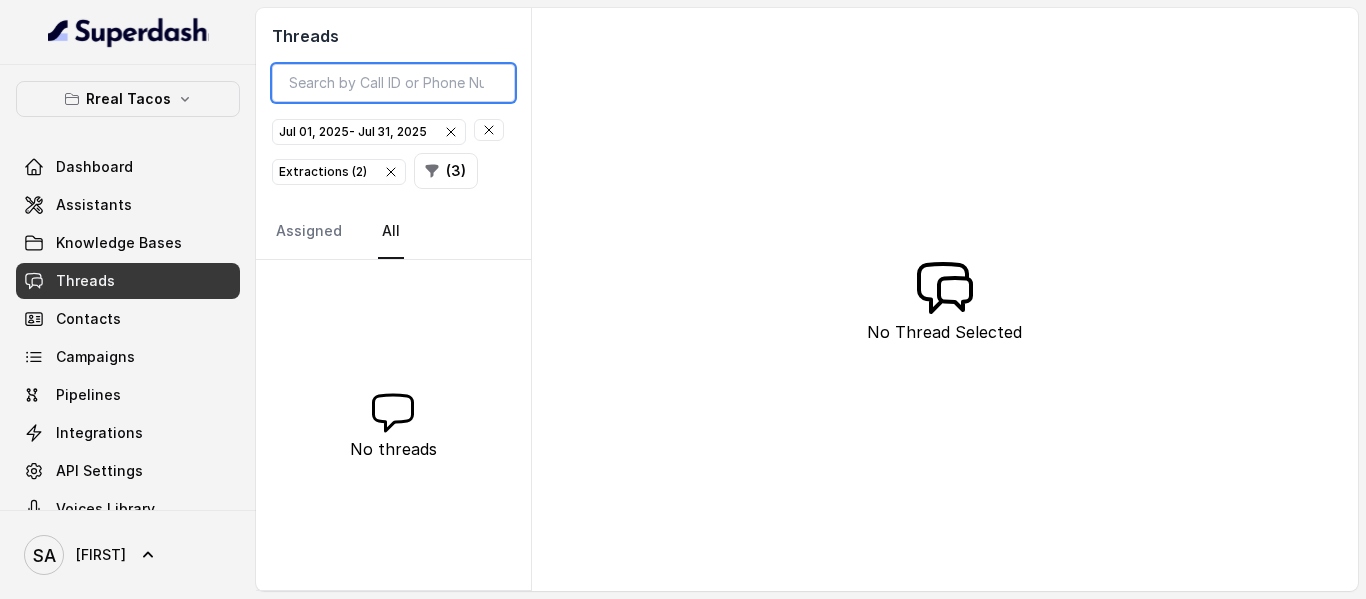 click at bounding box center [393, 83] 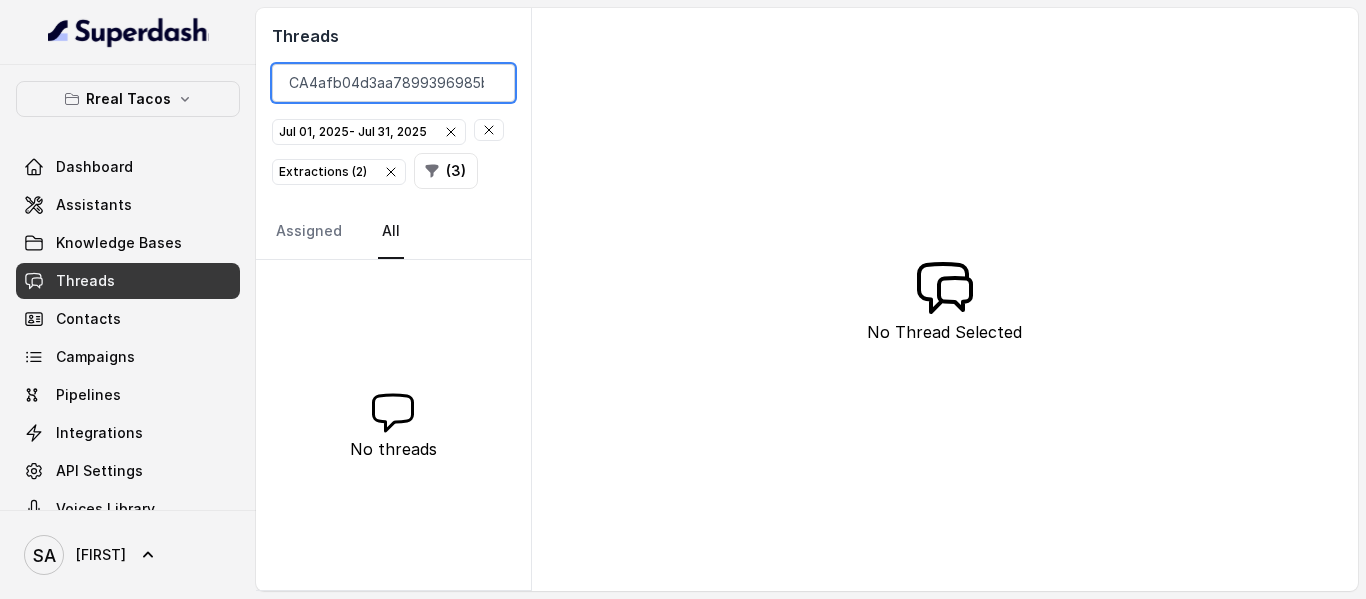 scroll, scrollTop: 0, scrollLeft: 91, axis: horizontal 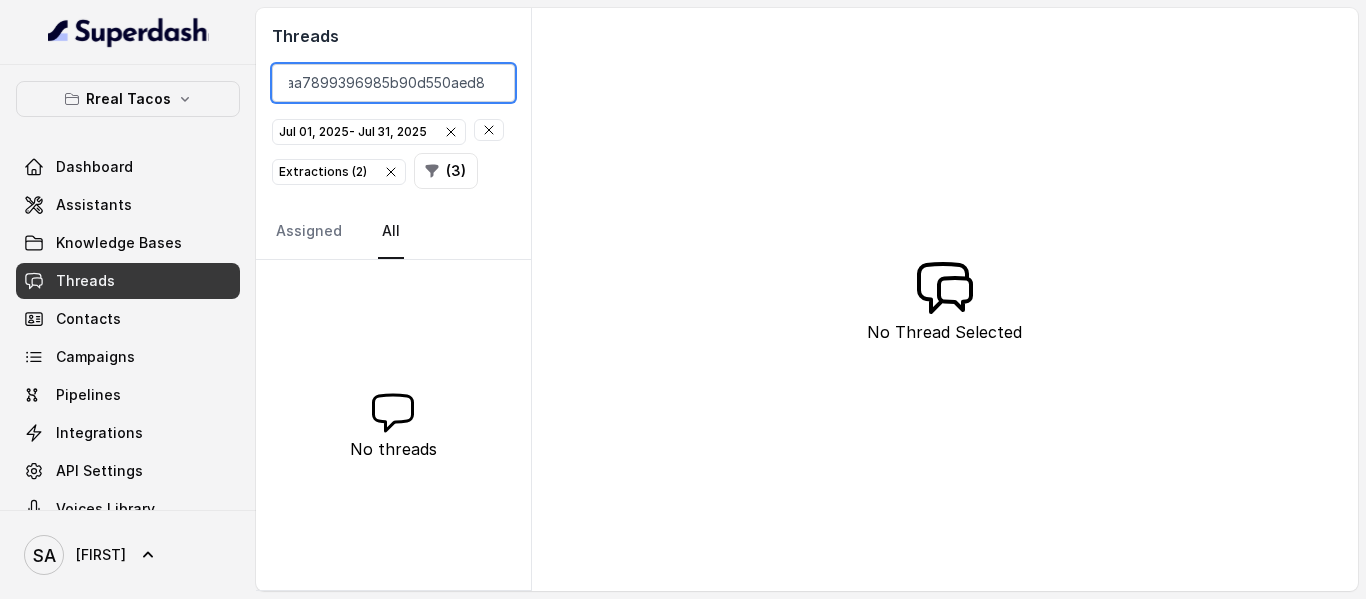 click on "CA4afb04d3aa7899396985b90d550aed81" at bounding box center [393, 83] 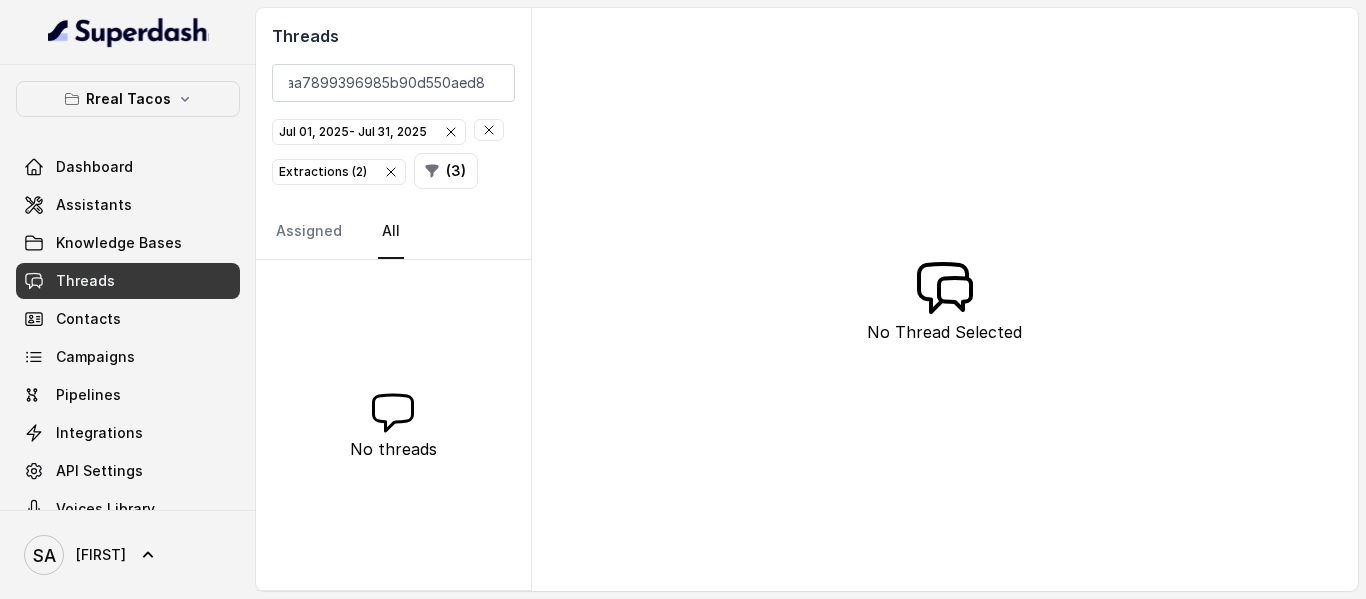 click at bounding box center [489, 130] 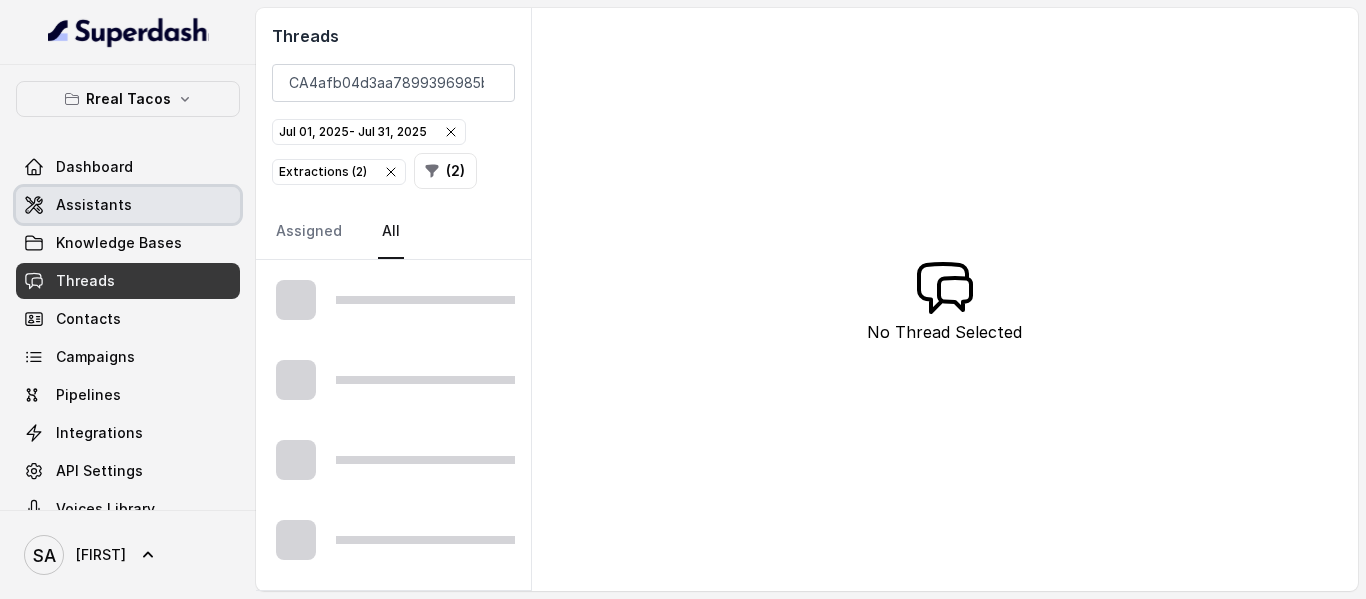 click on "Assistants" at bounding box center [94, 205] 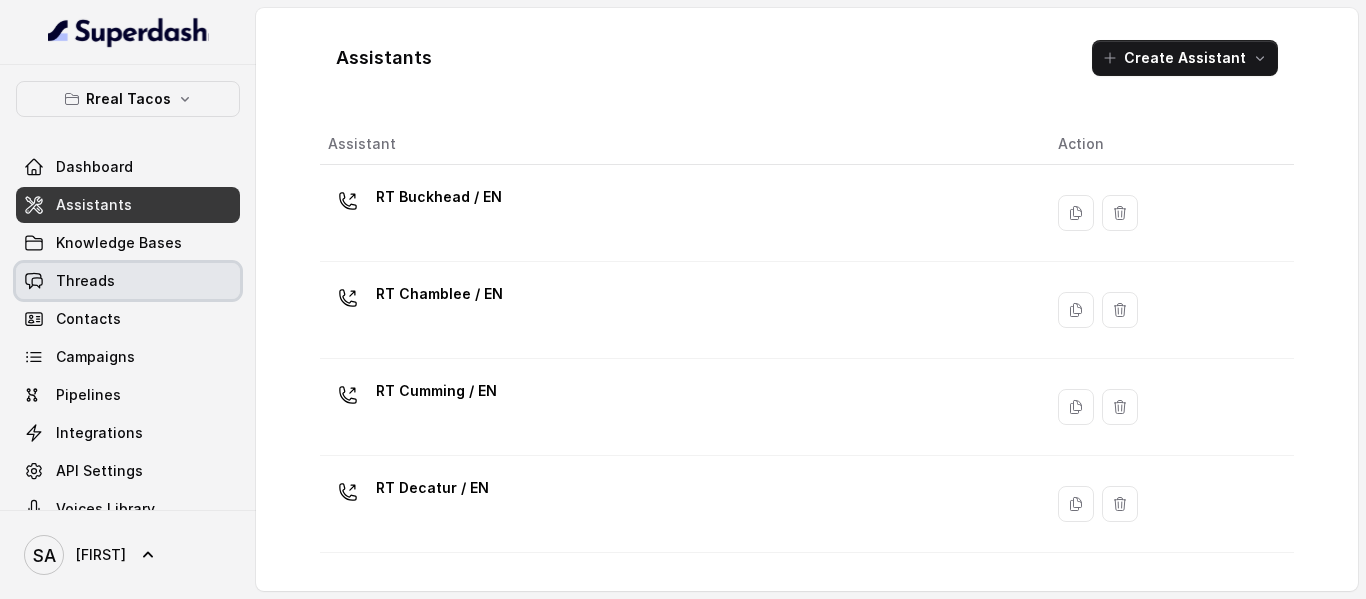 click on "Threads" at bounding box center [85, 281] 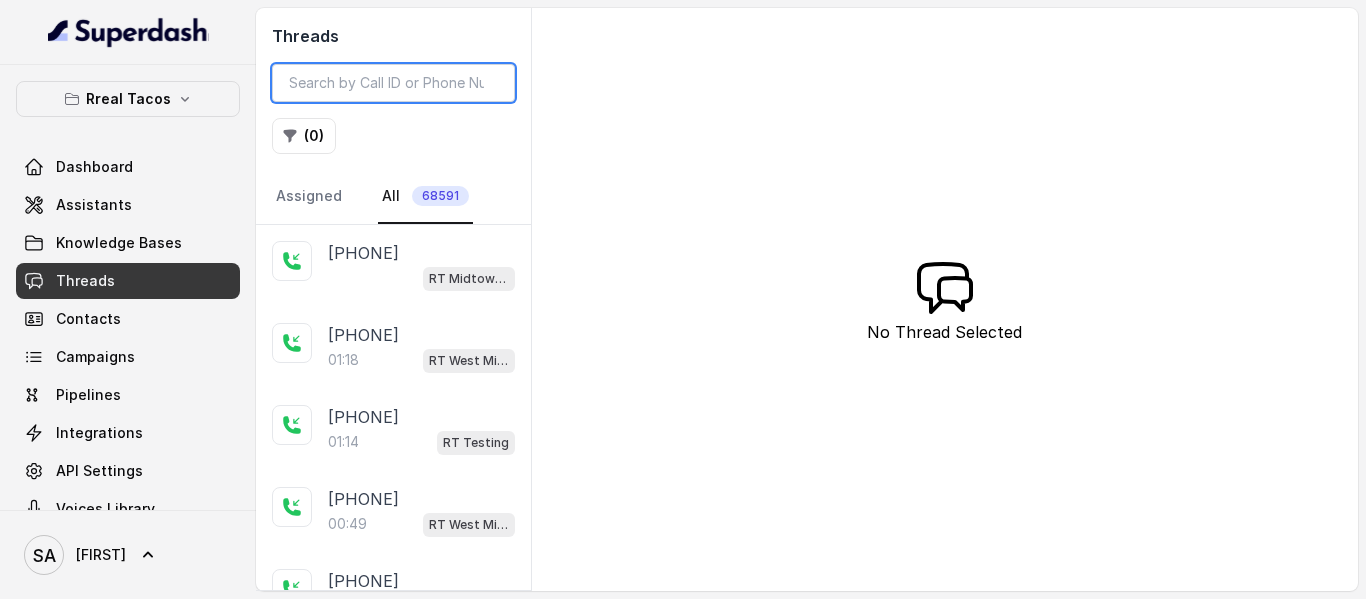 click at bounding box center (393, 83) 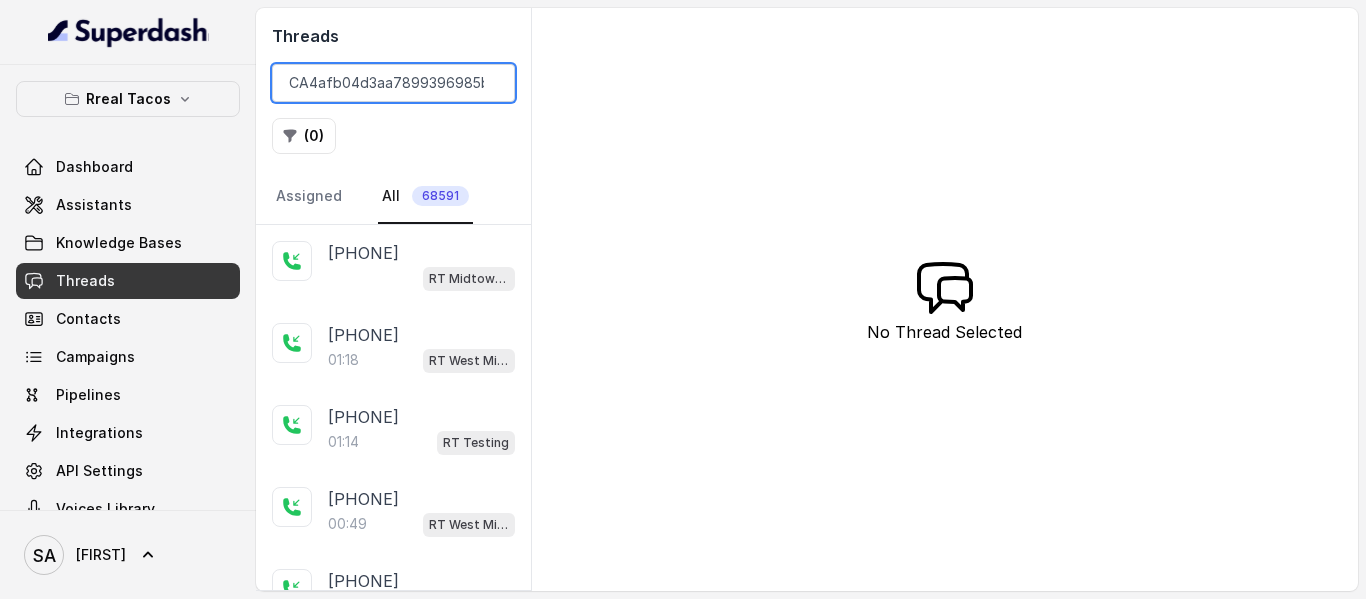 scroll, scrollTop: 0, scrollLeft: 91, axis: horizontal 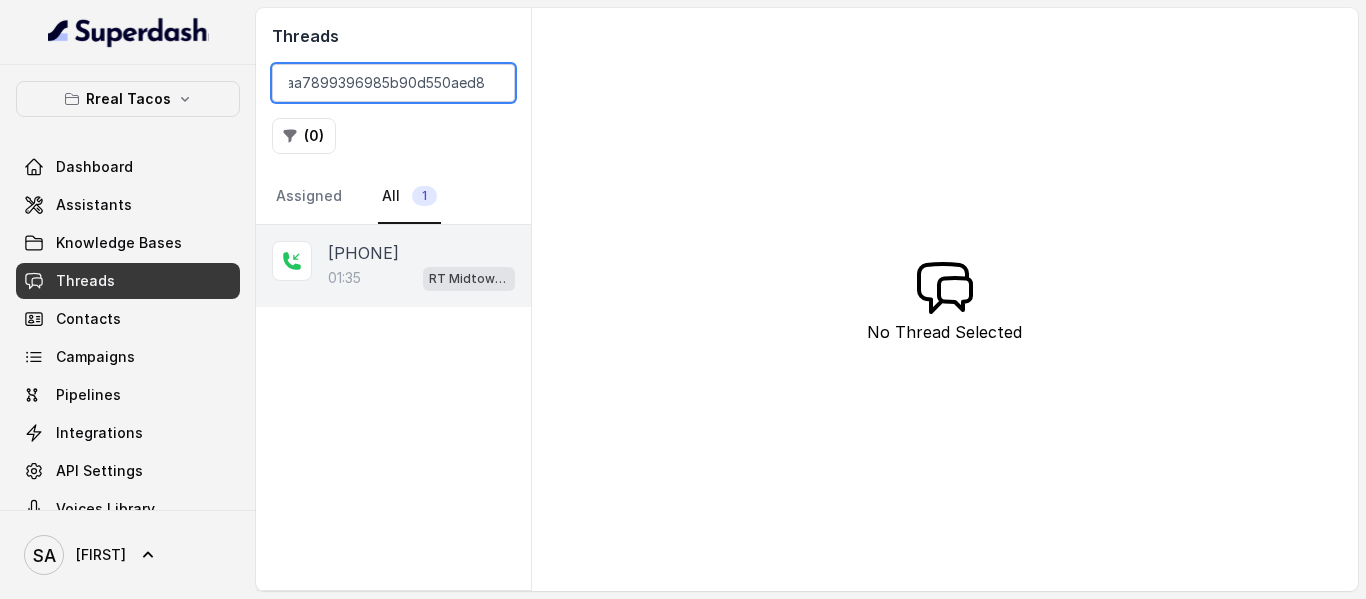 type on "CA4afb04d3aa7899396985b90d550aed81" 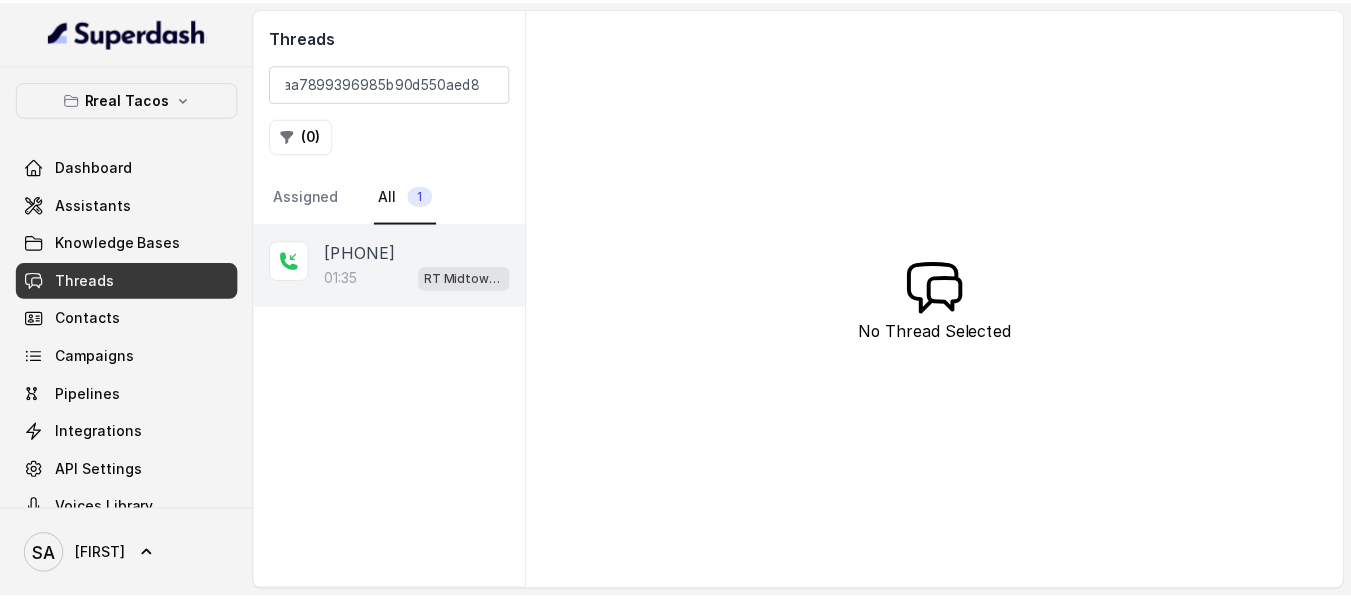 scroll, scrollTop: 0, scrollLeft: 0, axis: both 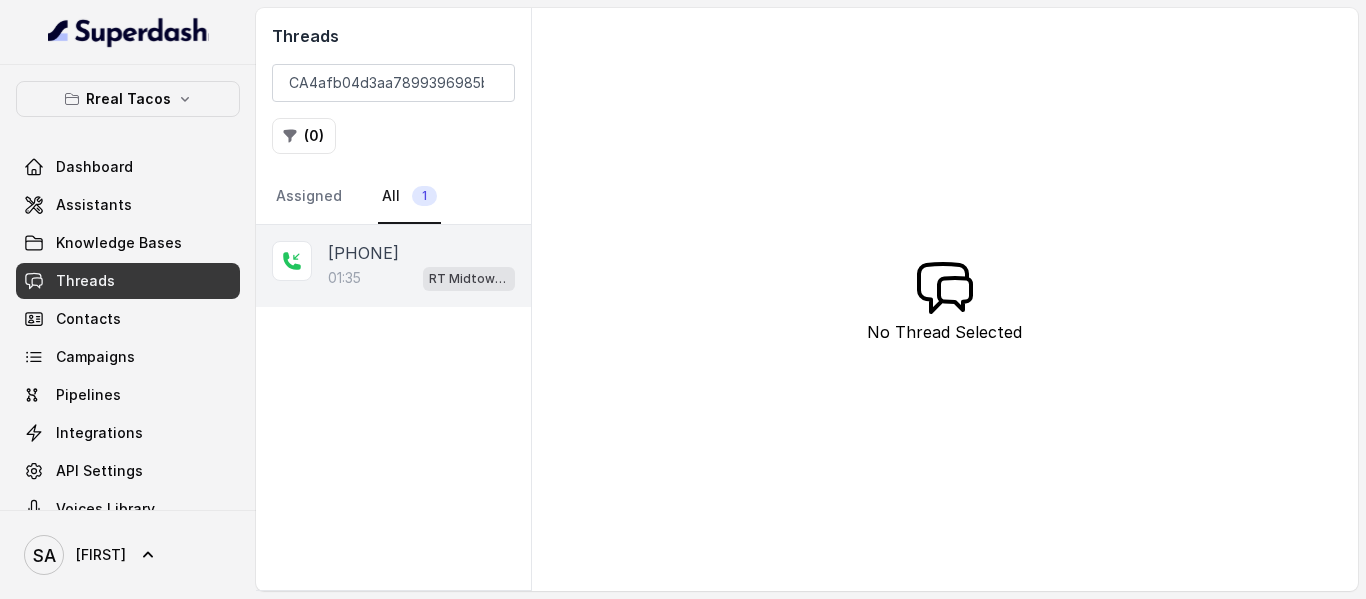 click on "[PHONE]" at bounding box center (363, 253) 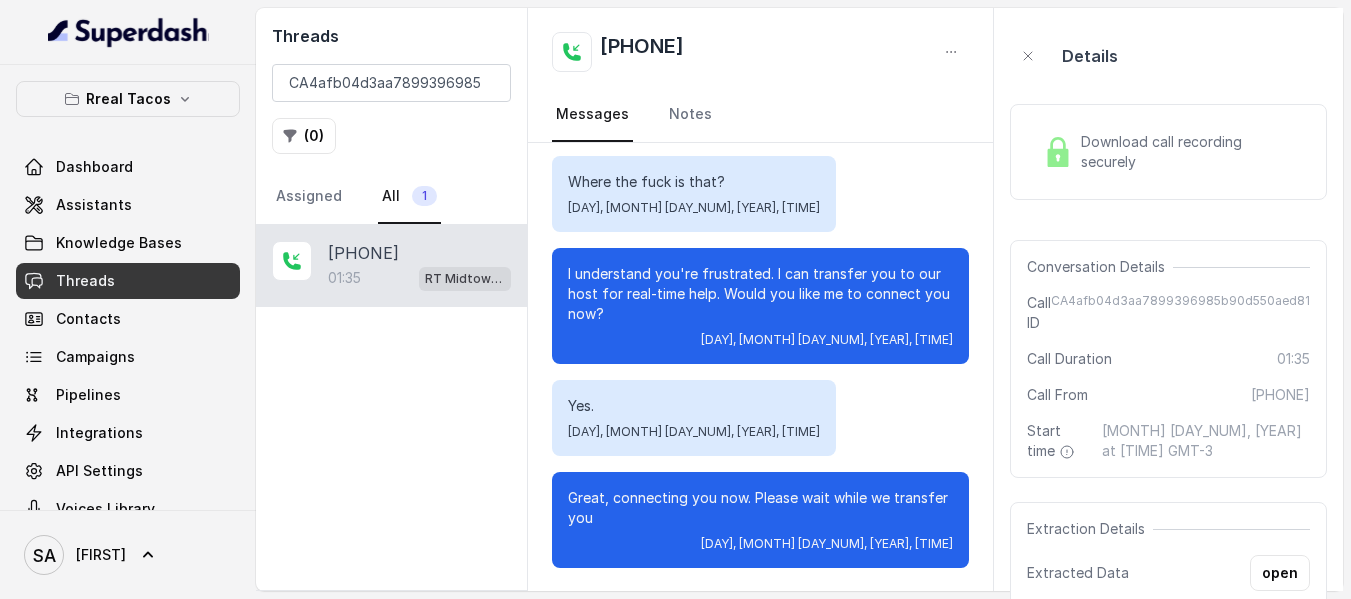 scroll, scrollTop: 1156, scrollLeft: 0, axis: vertical 